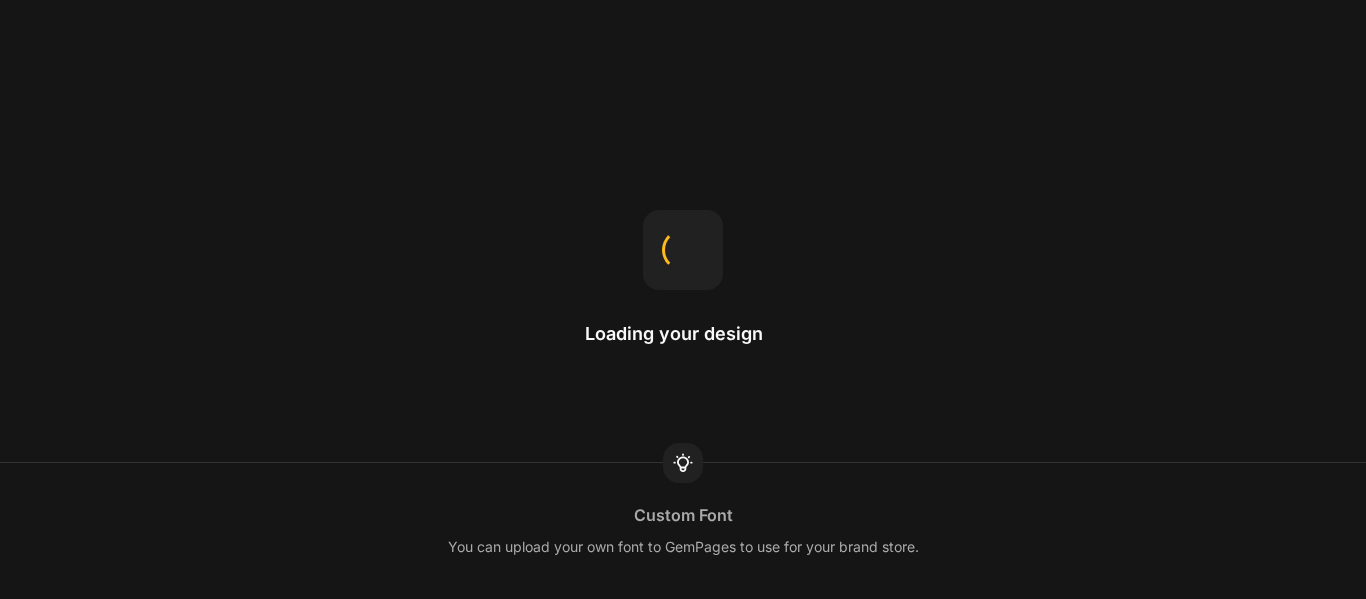 scroll, scrollTop: 0, scrollLeft: 0, axis: both 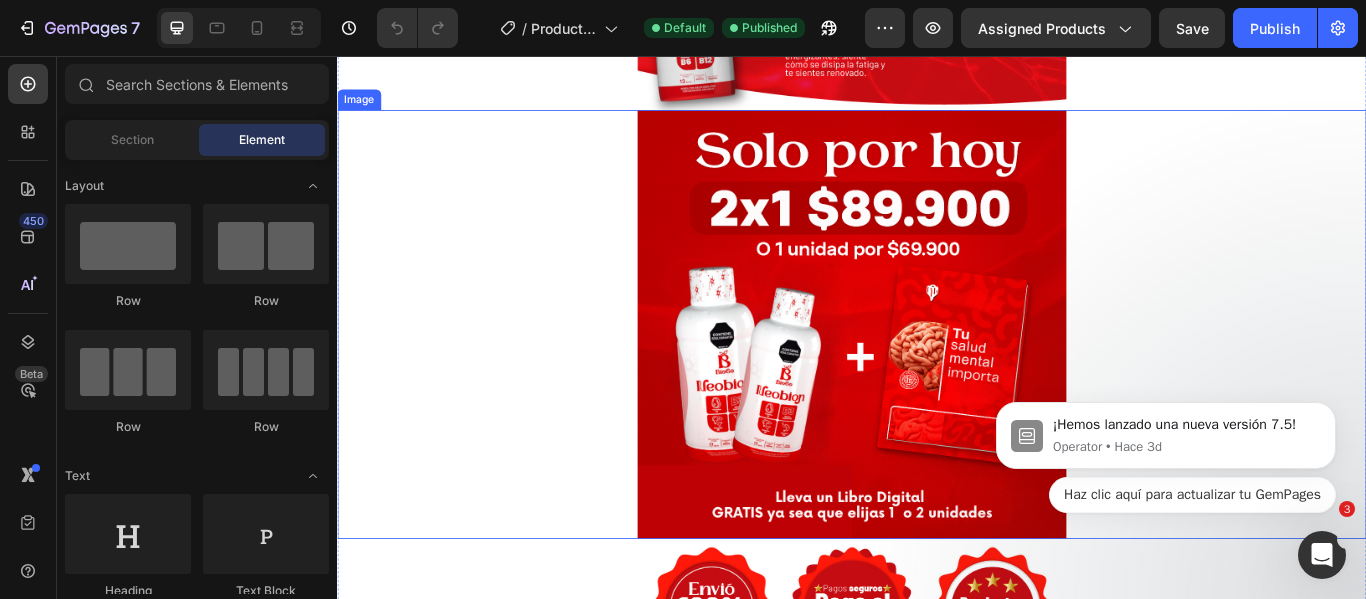 click at bounding box center [937, 369] 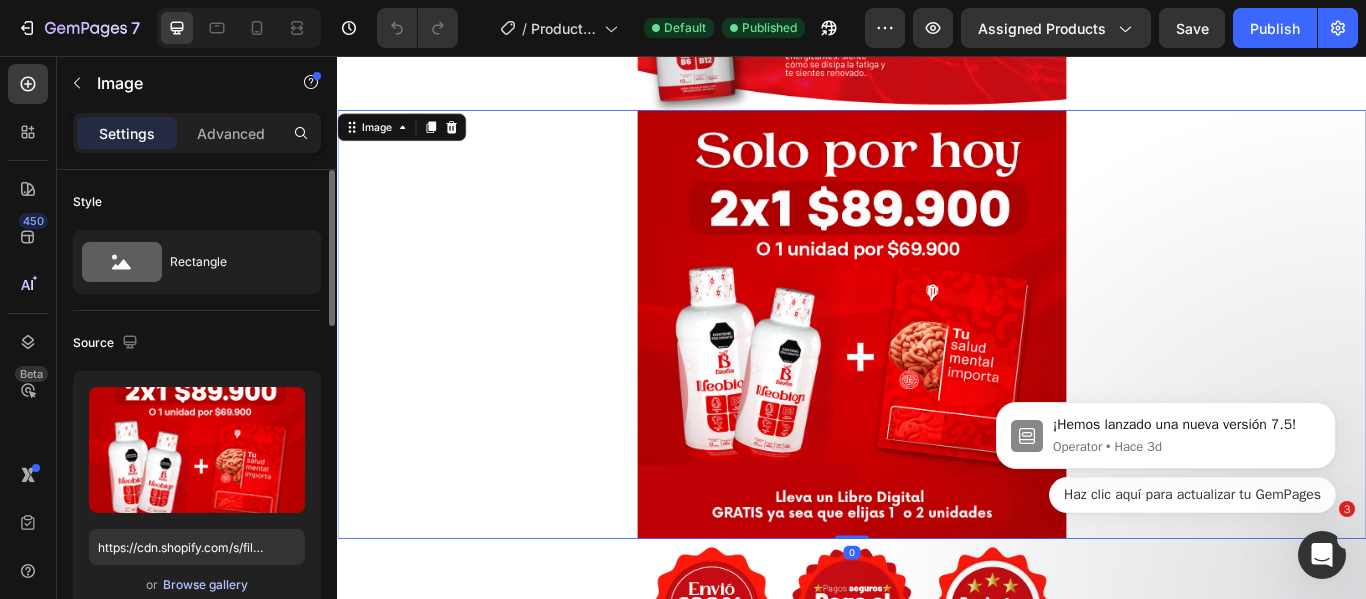 click on "Browse gallery" at bounding box center [205, 585] 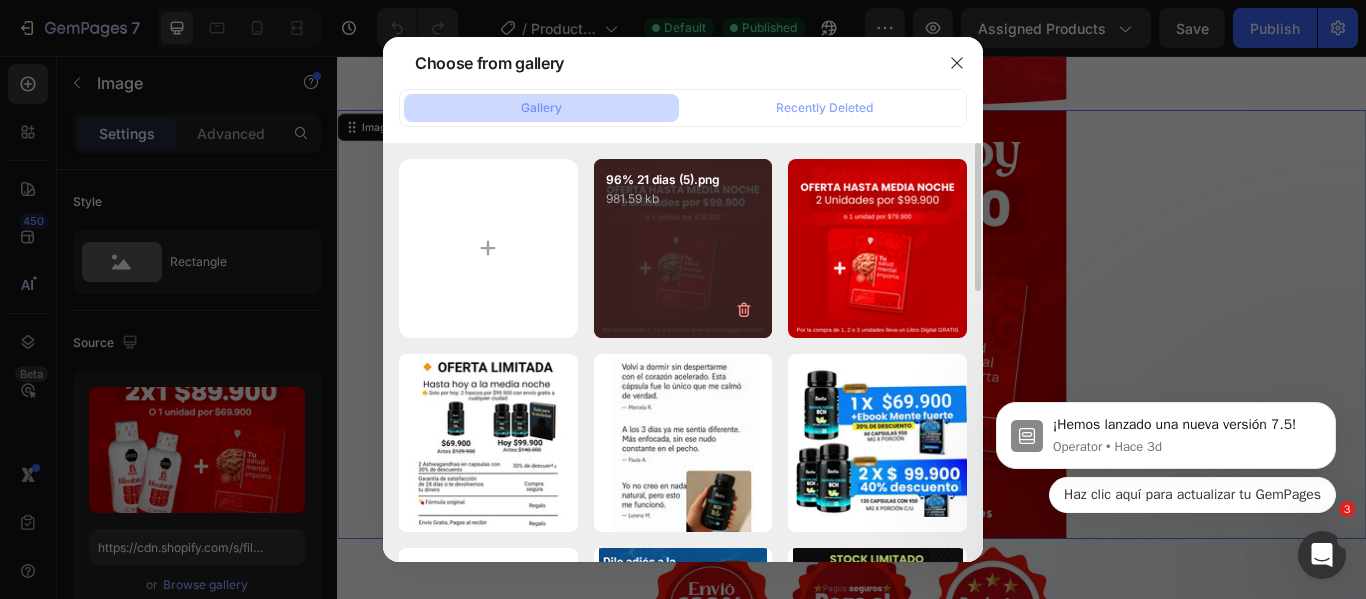click on "96% 21 dias (5).png 981.59 kb" at bounding box center [683, 248] 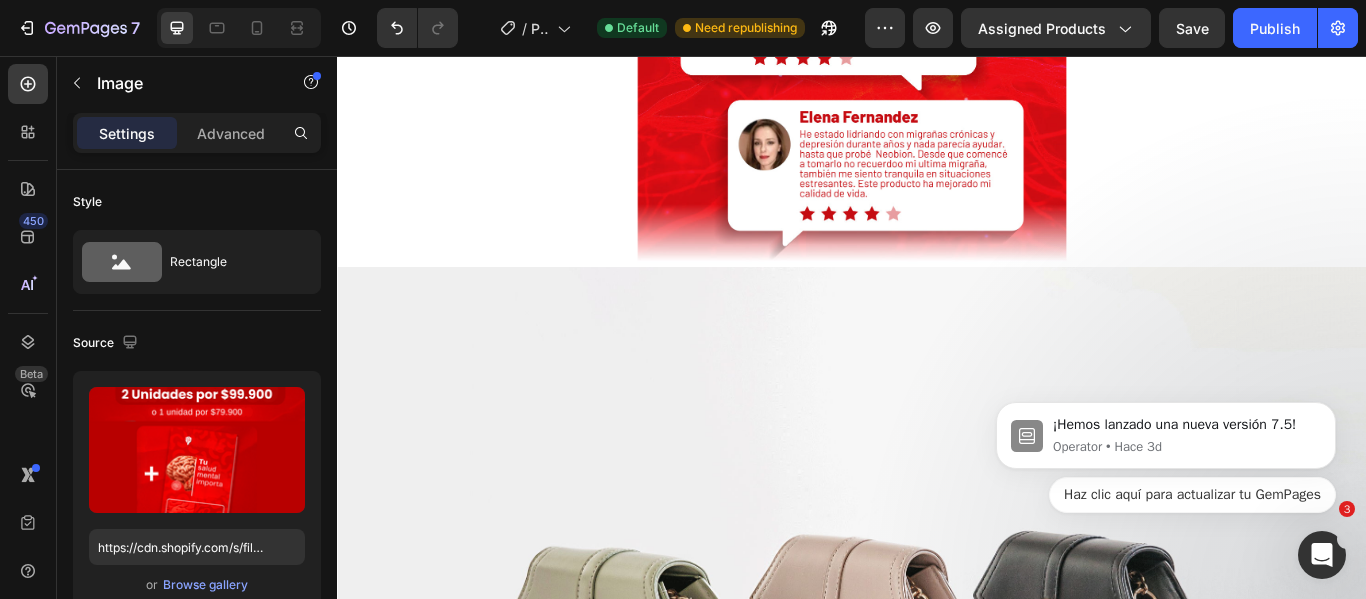 scroll, scrollTop: 2900, scrollLeft: 0, axis: vertical 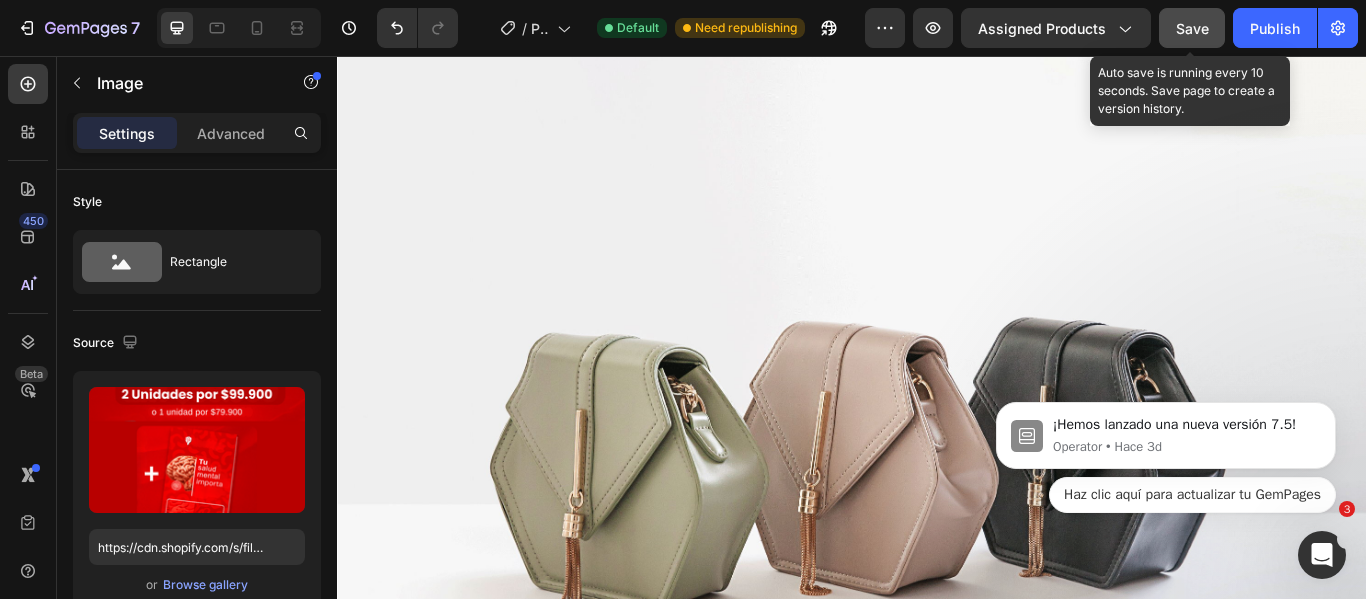 click on "Save" at bounding box center [1192, 28] 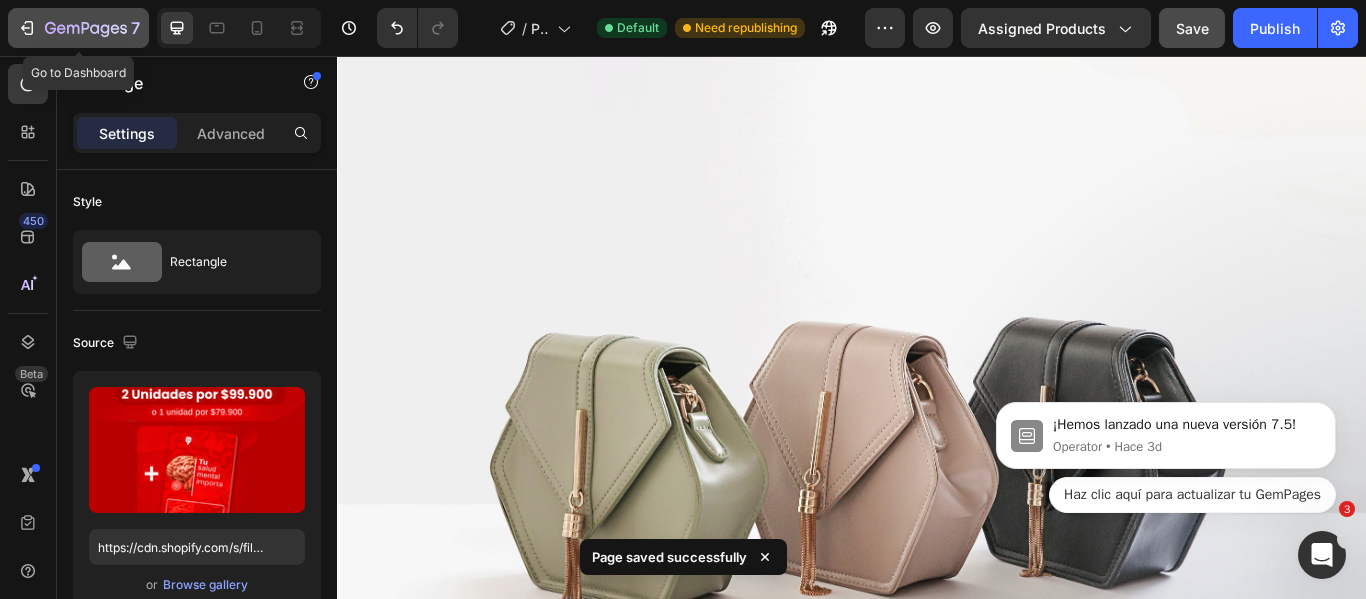click 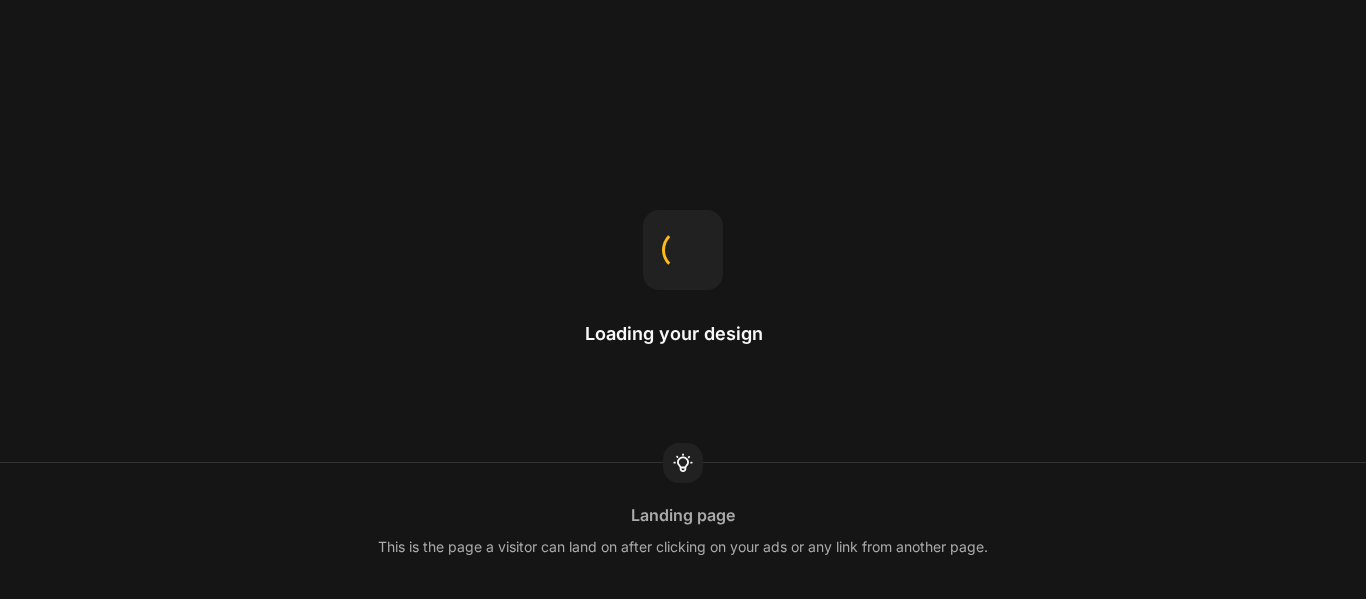 scroll, scrollTop: 0, scrollLeft: 0, axis: both 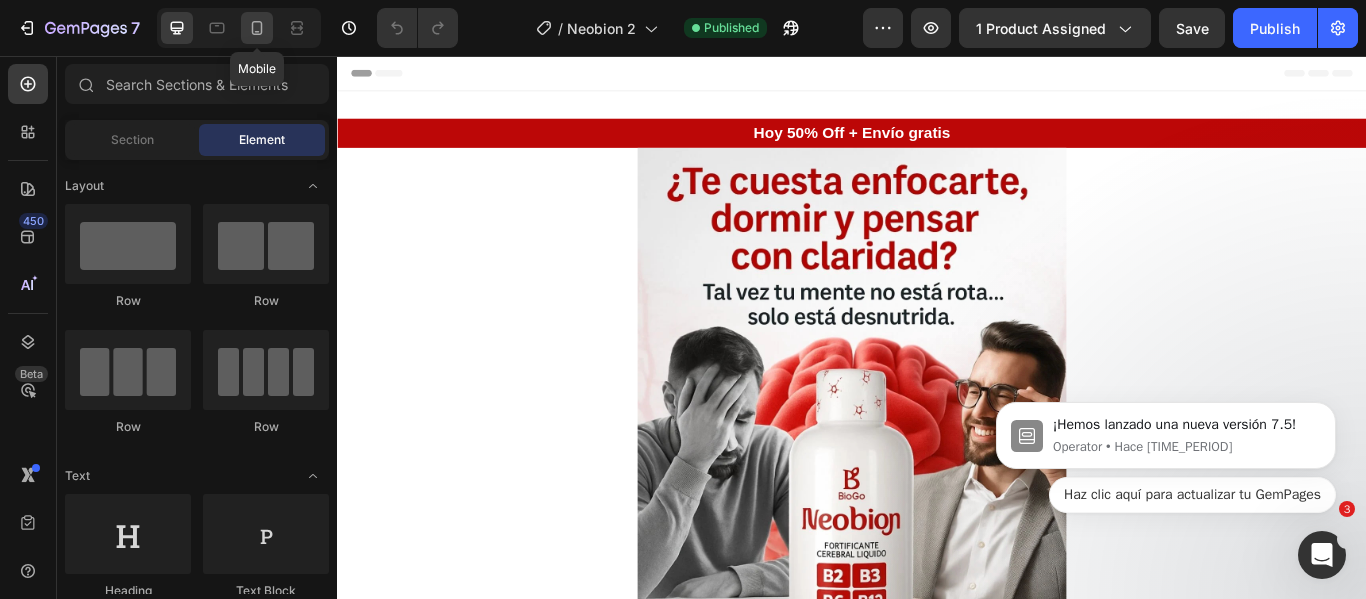 click 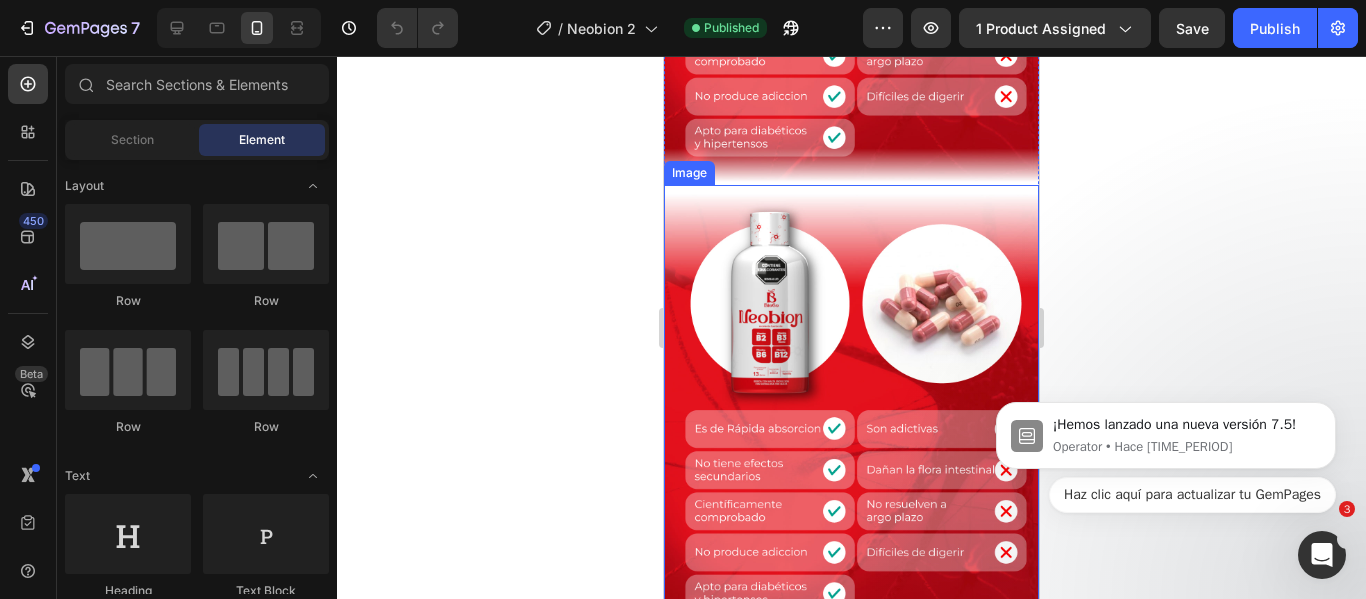 scroll, scrollTop: 4185, scrollLeft: 0, axis: vertical 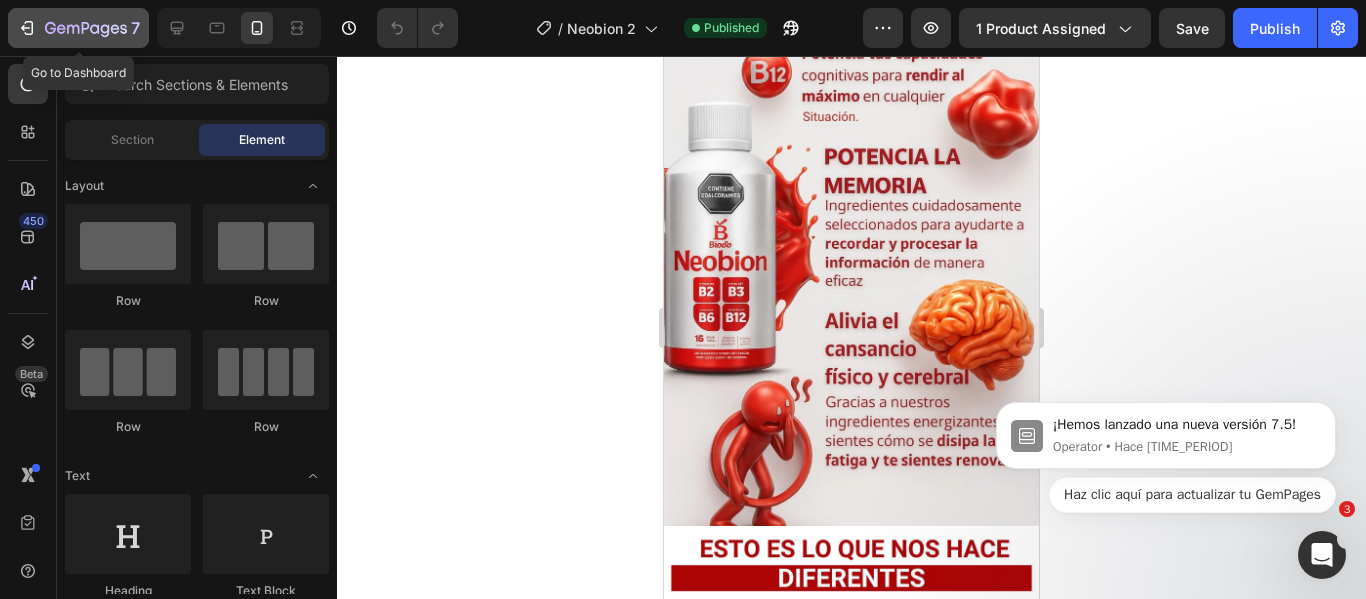 click 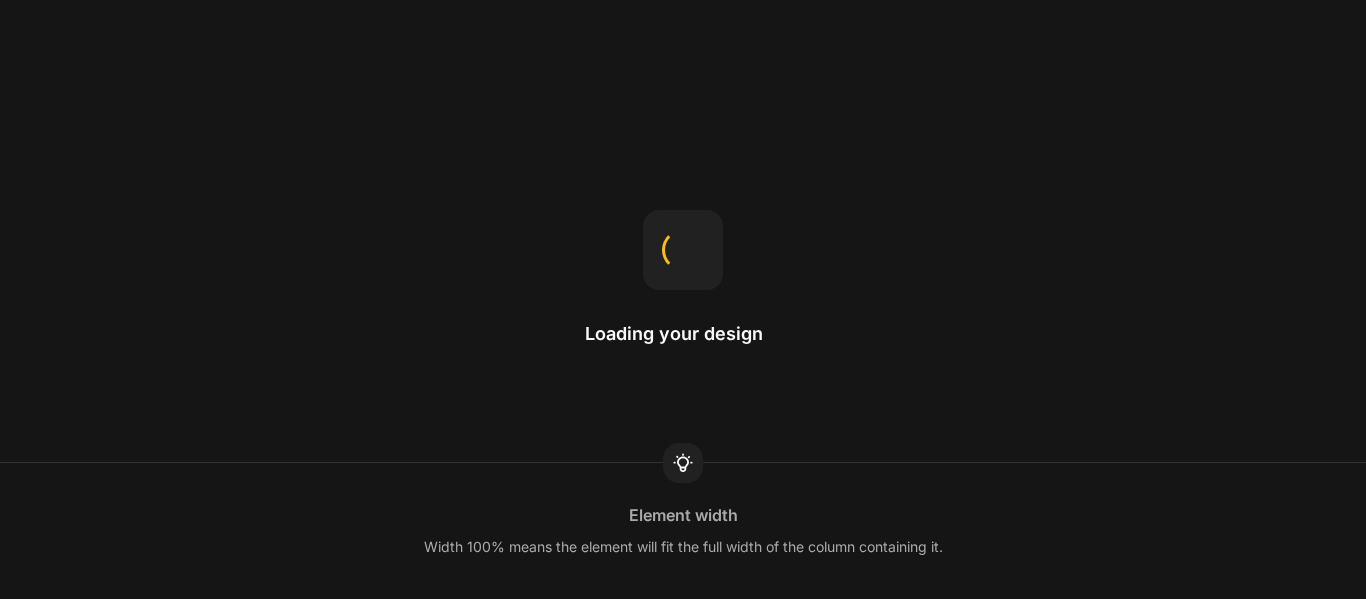 scroll, scrollTop: 0, scrollLeft: 0, axis: both 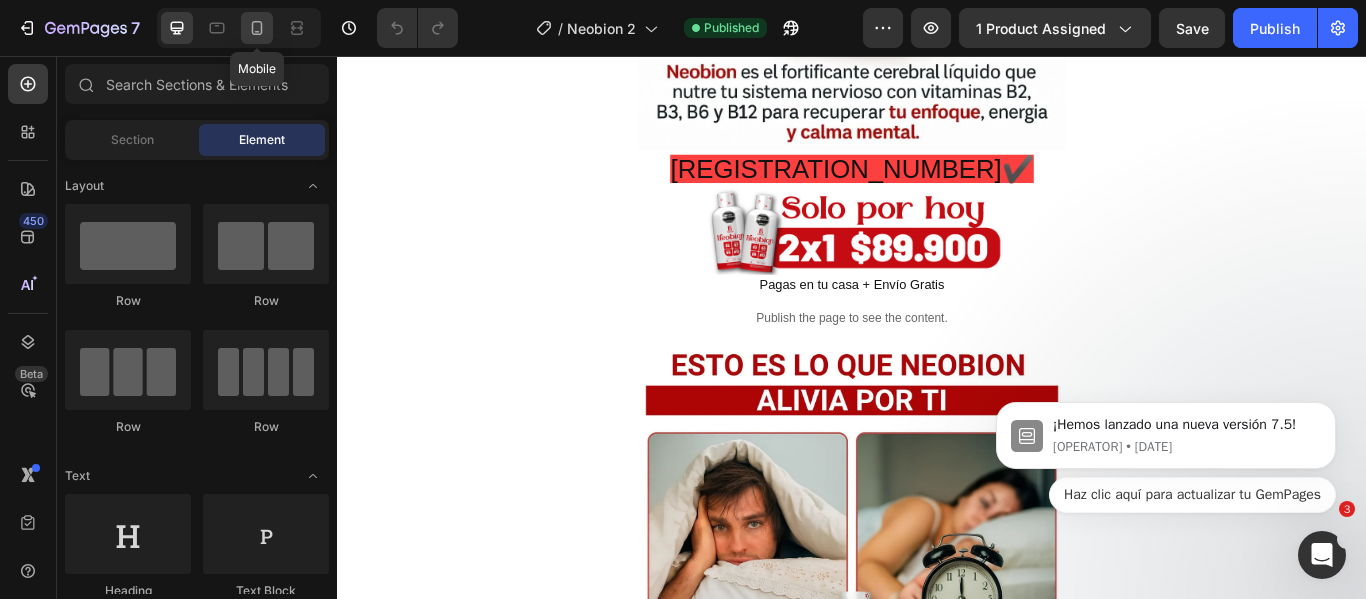 click 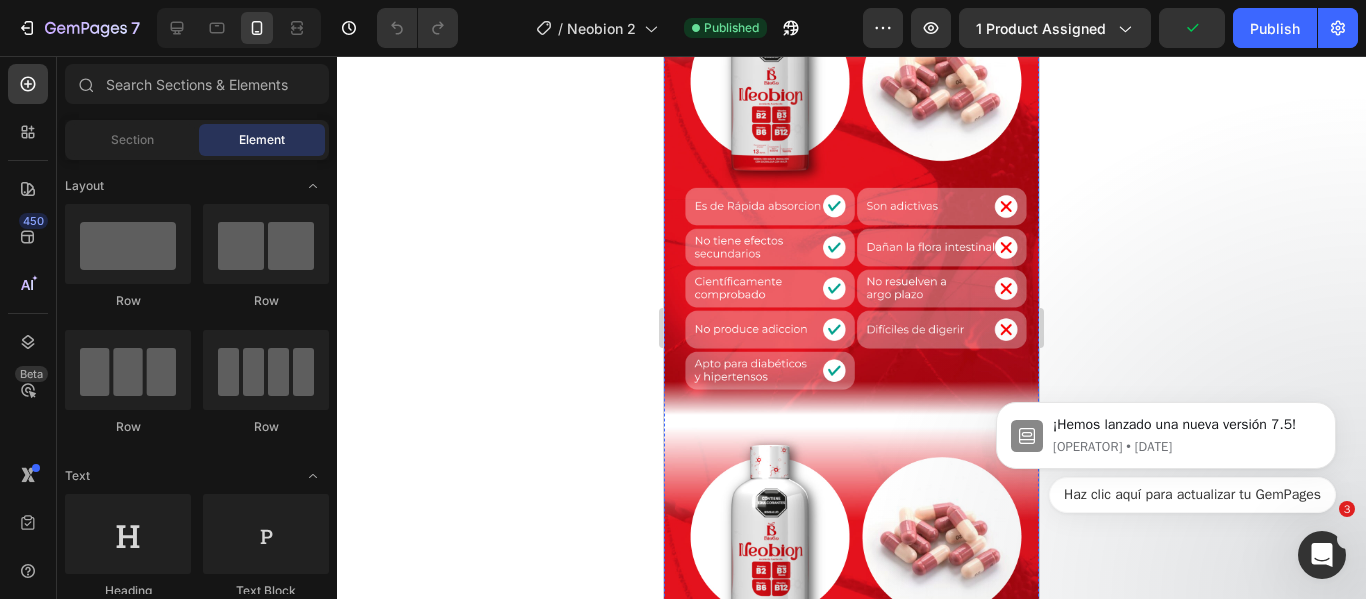 scroll, scrollTop: 3700, scrollLeft: 0, axis: vertical 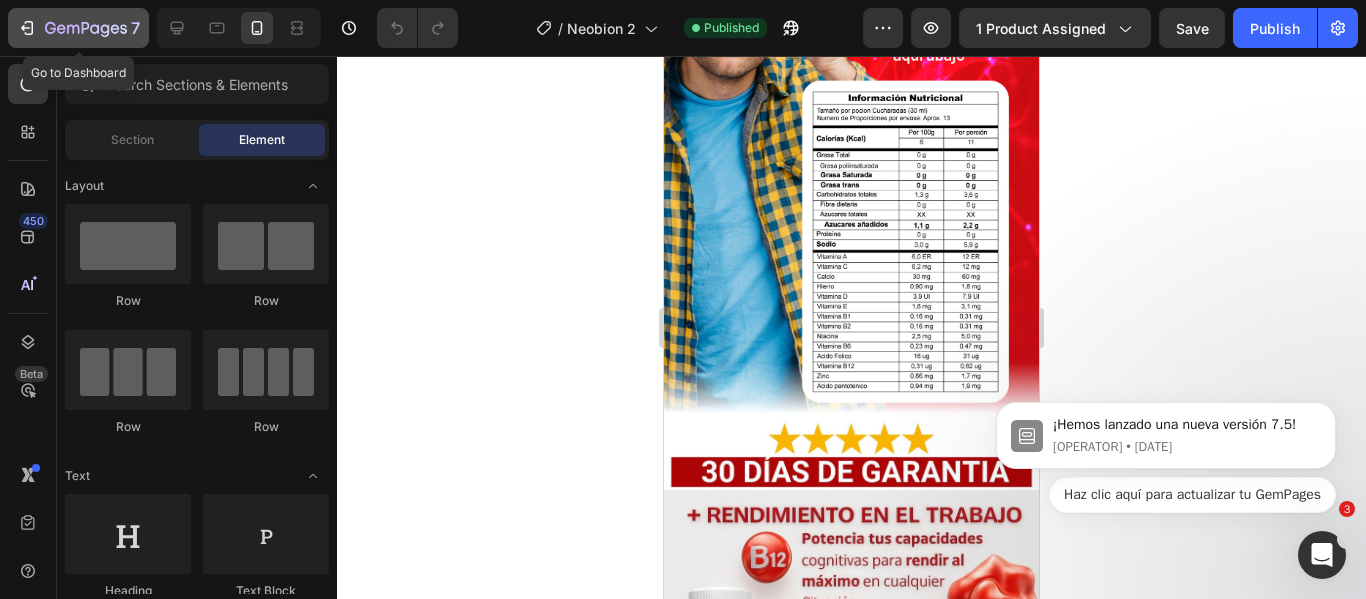 click 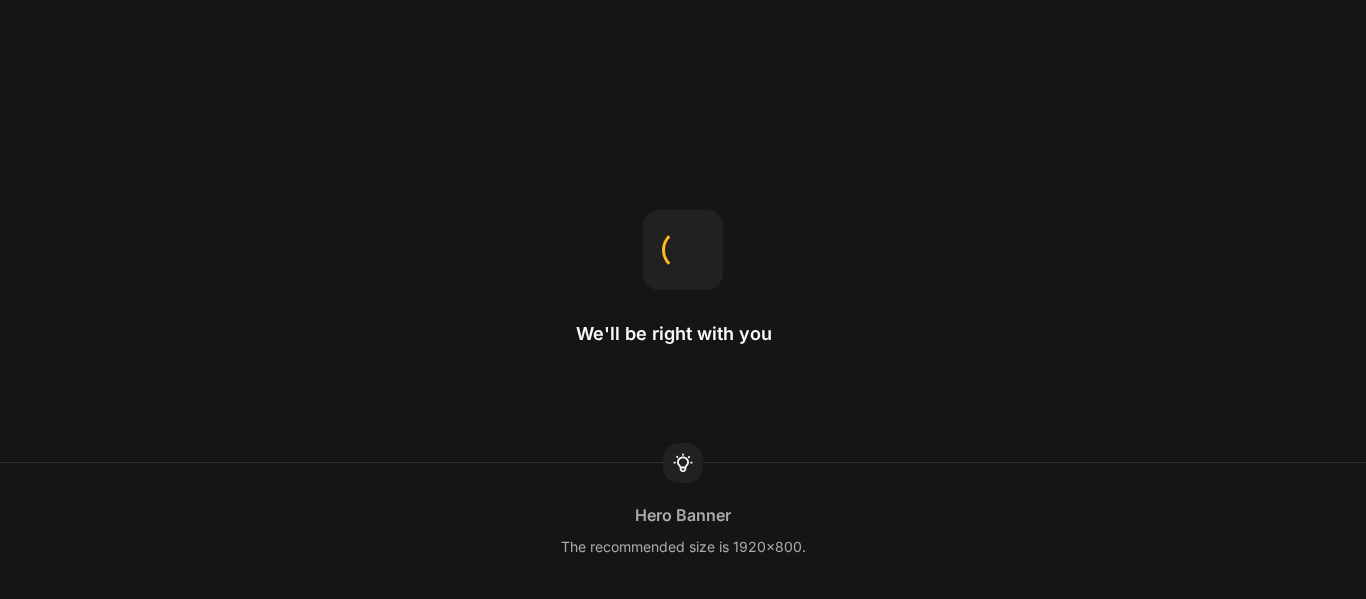 scroll, scrollTop: 0, scrollLeft: 0, axis: both 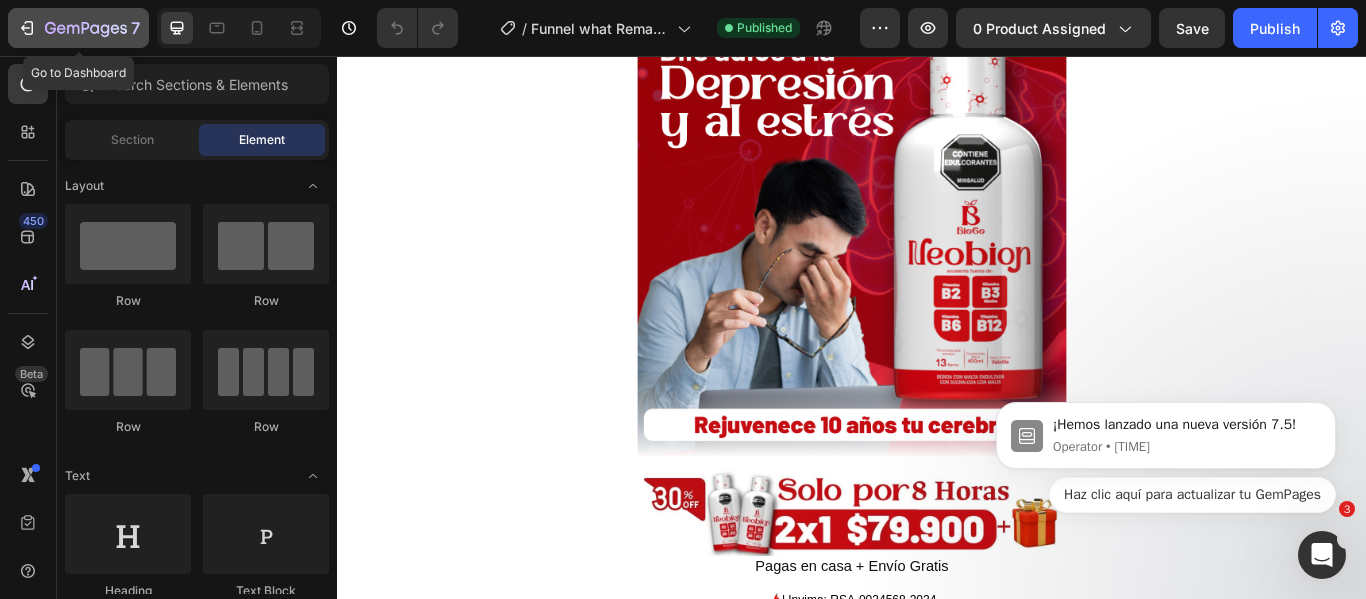 click 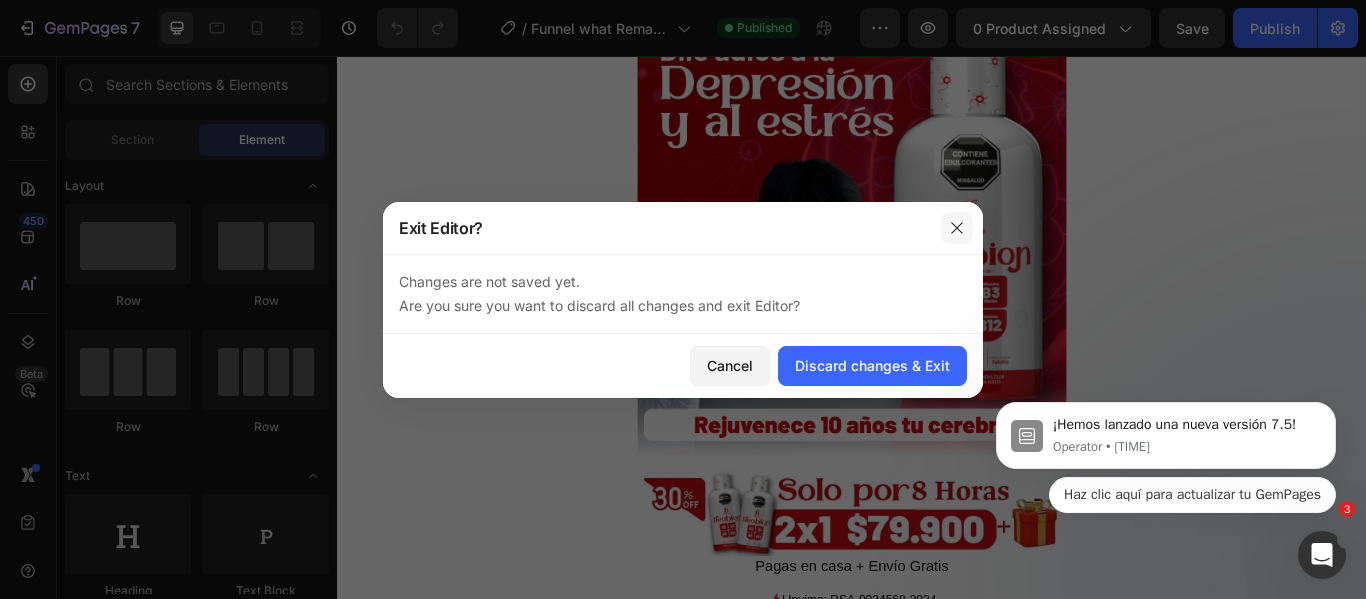 drag, startPoint x: 954, startPoint y: 229, endPoint x: 717, endPoint y: 204, distance: 238.31491 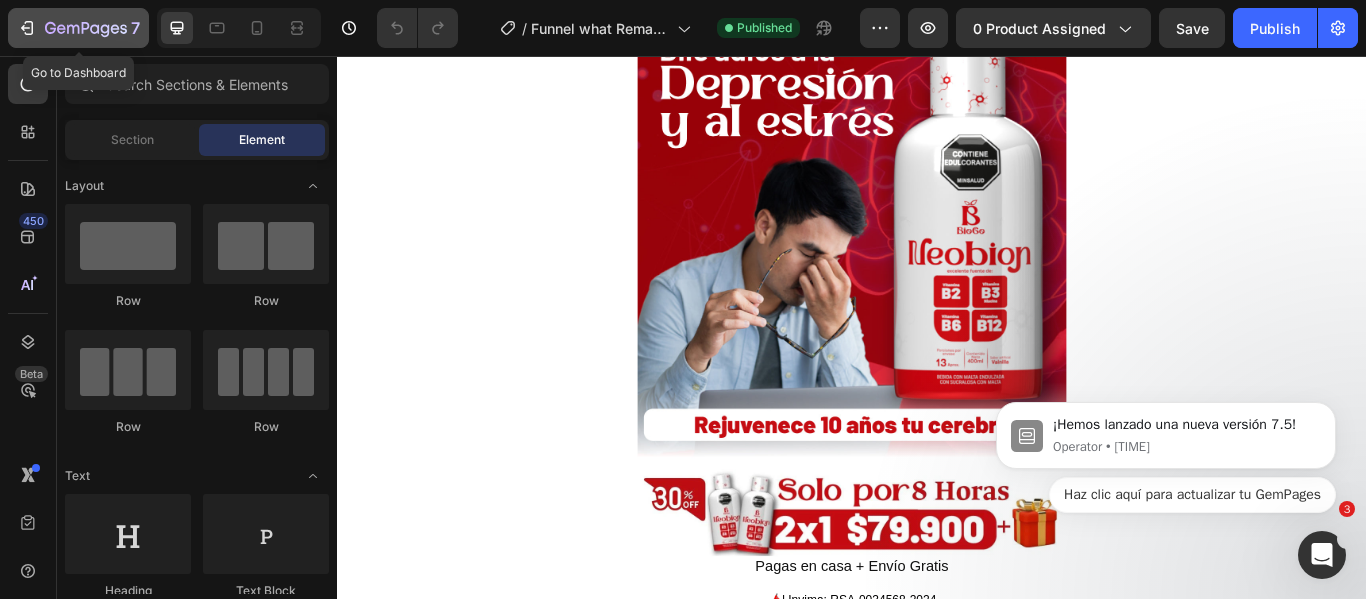click 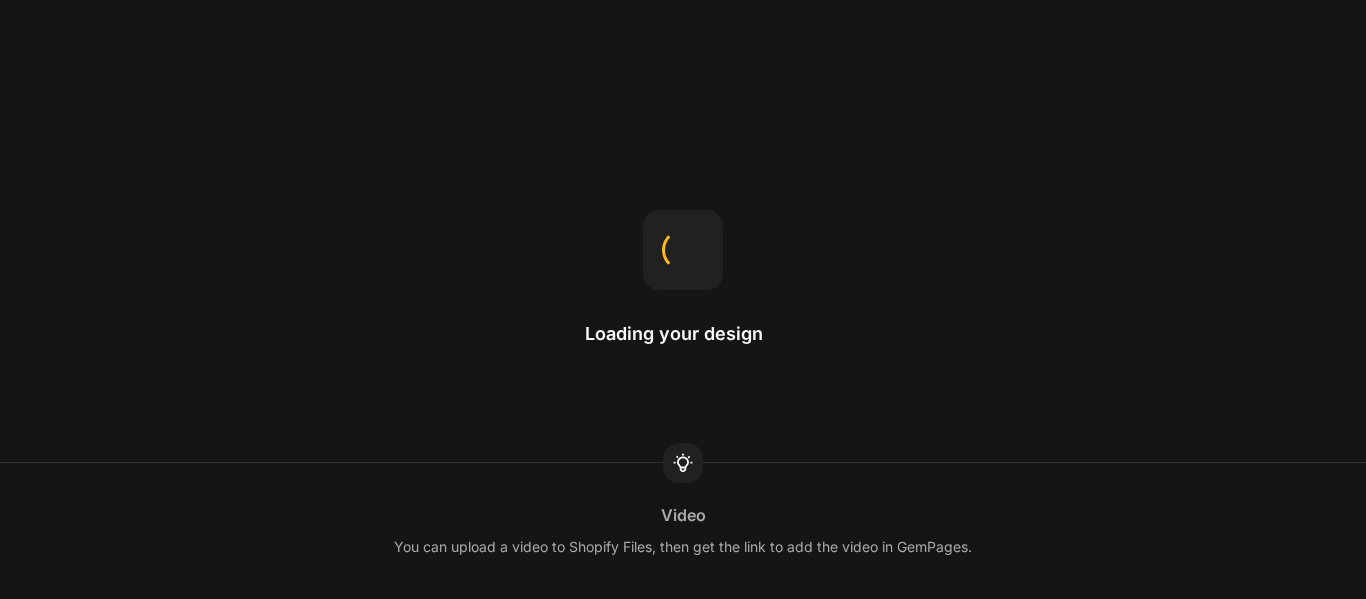 scroll, scrollTop: 0, scrollLeft: 0, axis: both 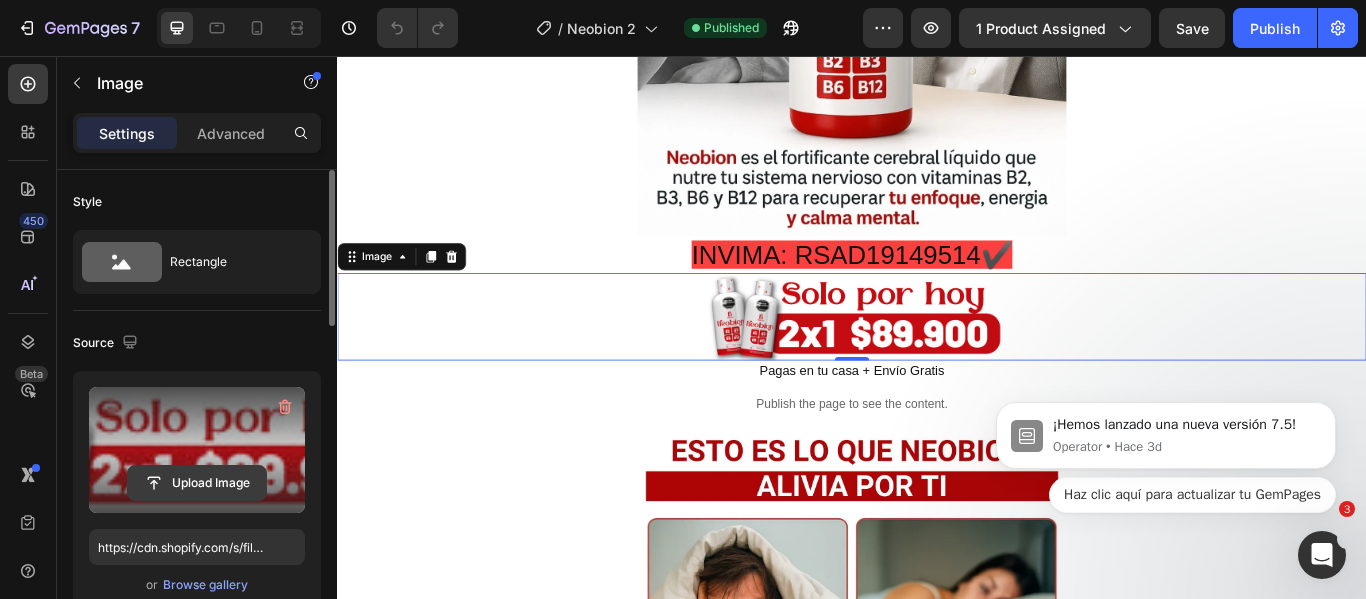 click 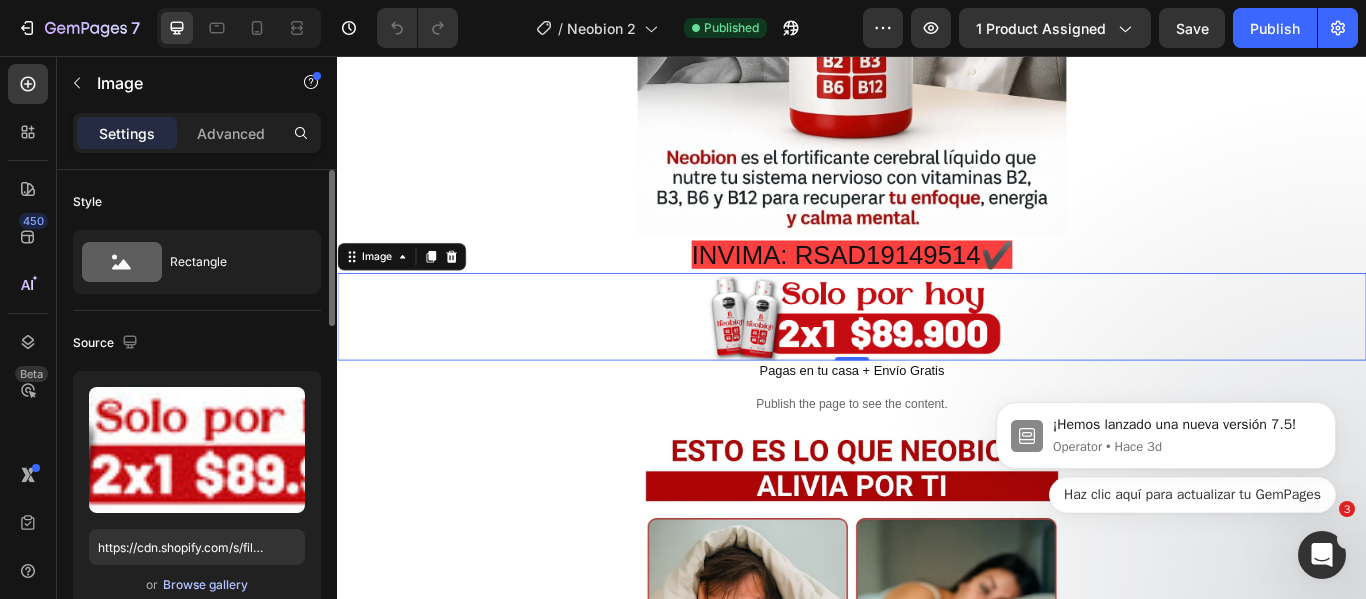 click on "Browse gallery" at bounding box center [205, 585] 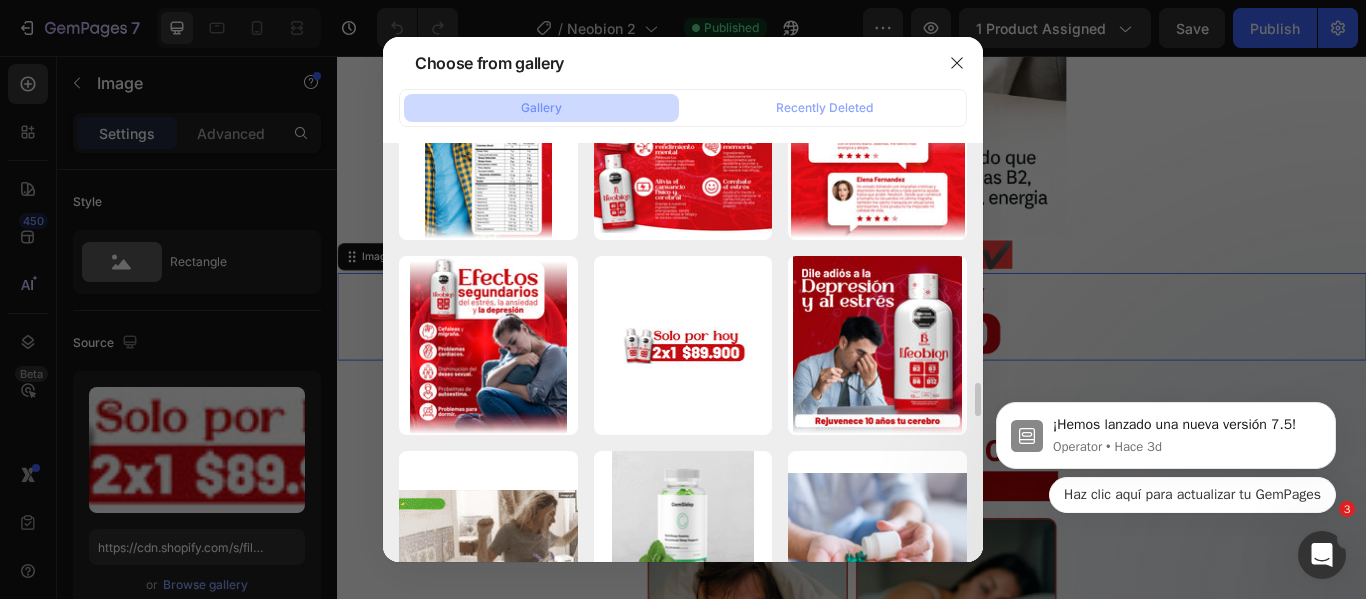scroll, scrollTop: 4280, scrollLeft: 0, axis: vertical 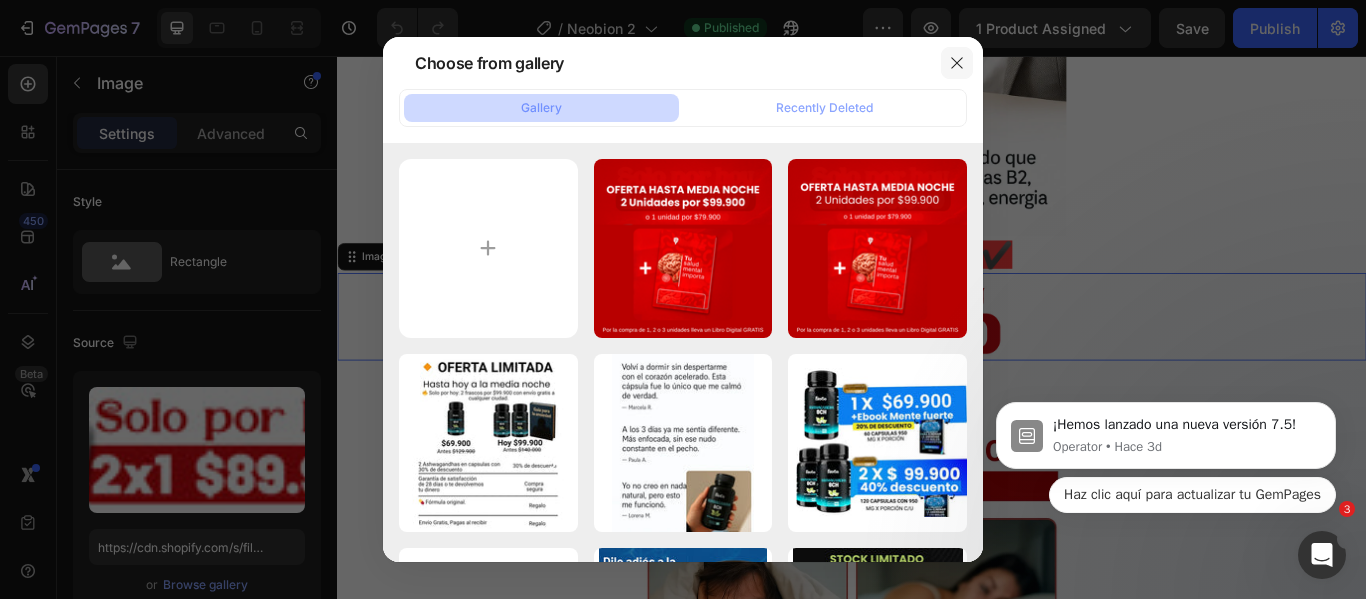 click 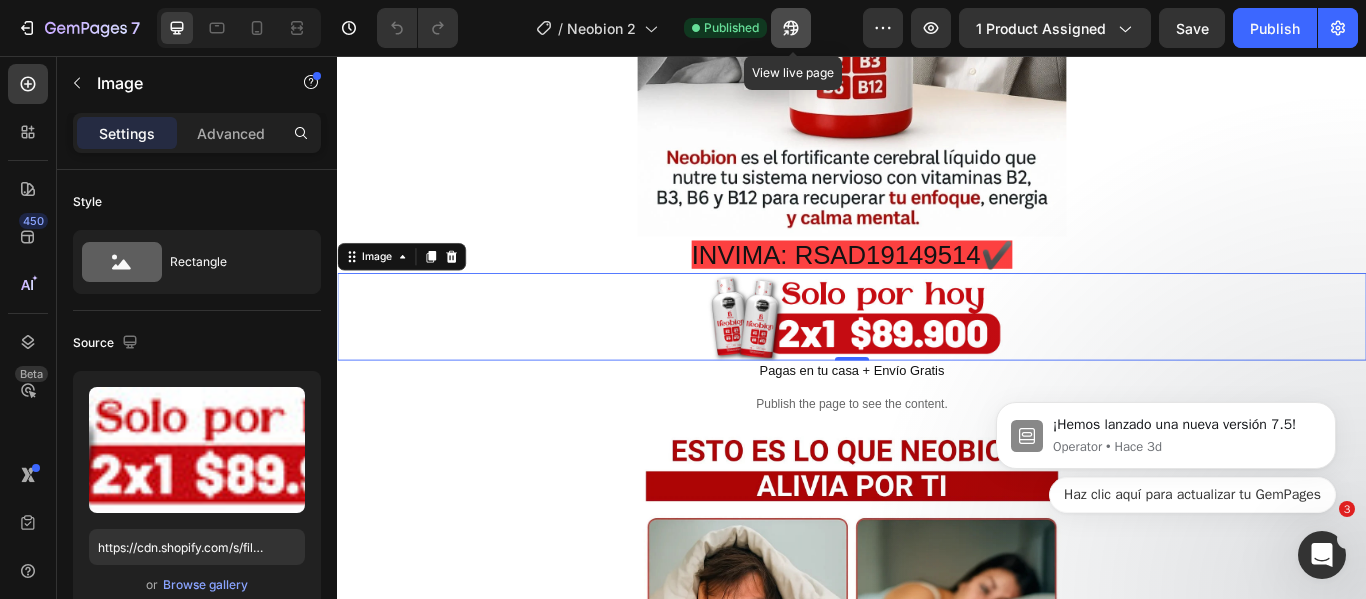 click 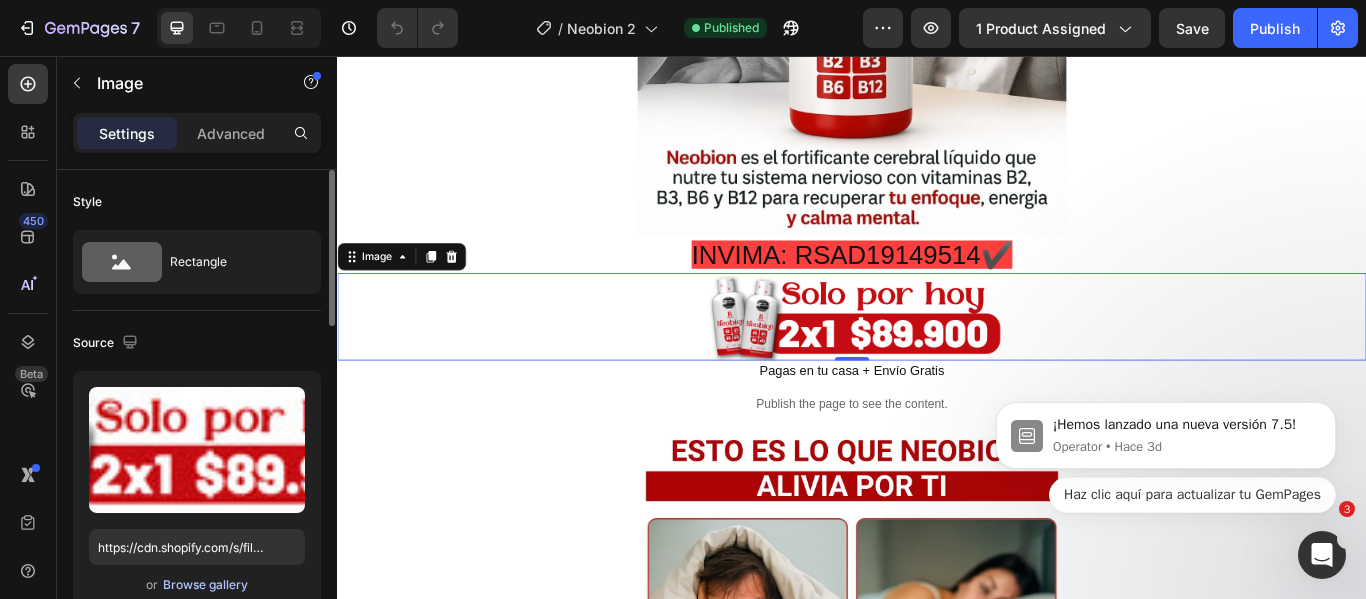 click on "Browse gallery" at bounding box center [205, 585] 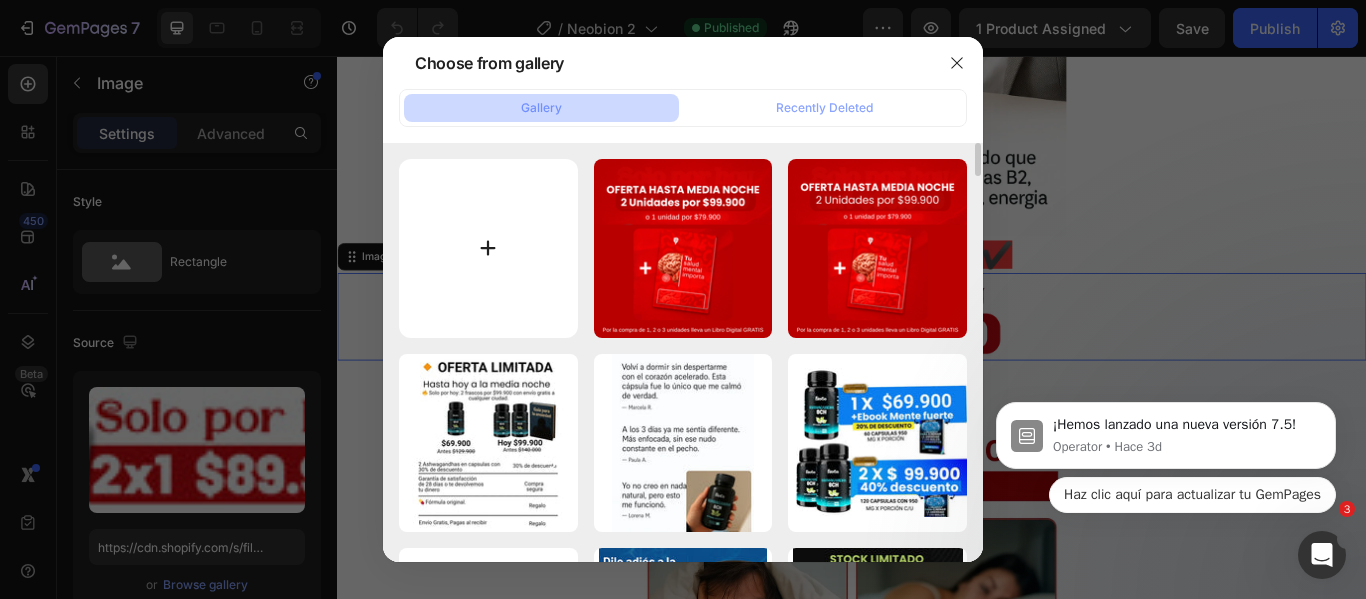 click at bounding box center [488, 248] 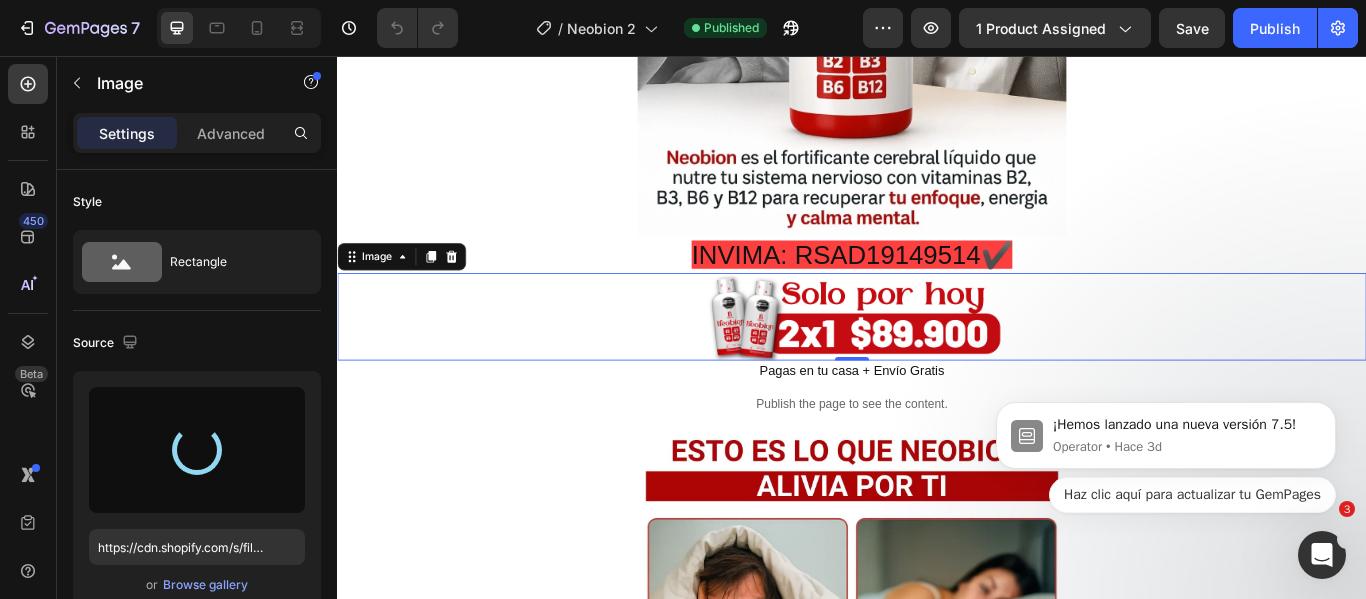 type on "https://cdn.shopify.com/s/files/1/0678/8019/0090/files/gempages_552985394614895744-e7a528ab-90a9-4cd6-abd7-e1c20fcbfc6e.webp" 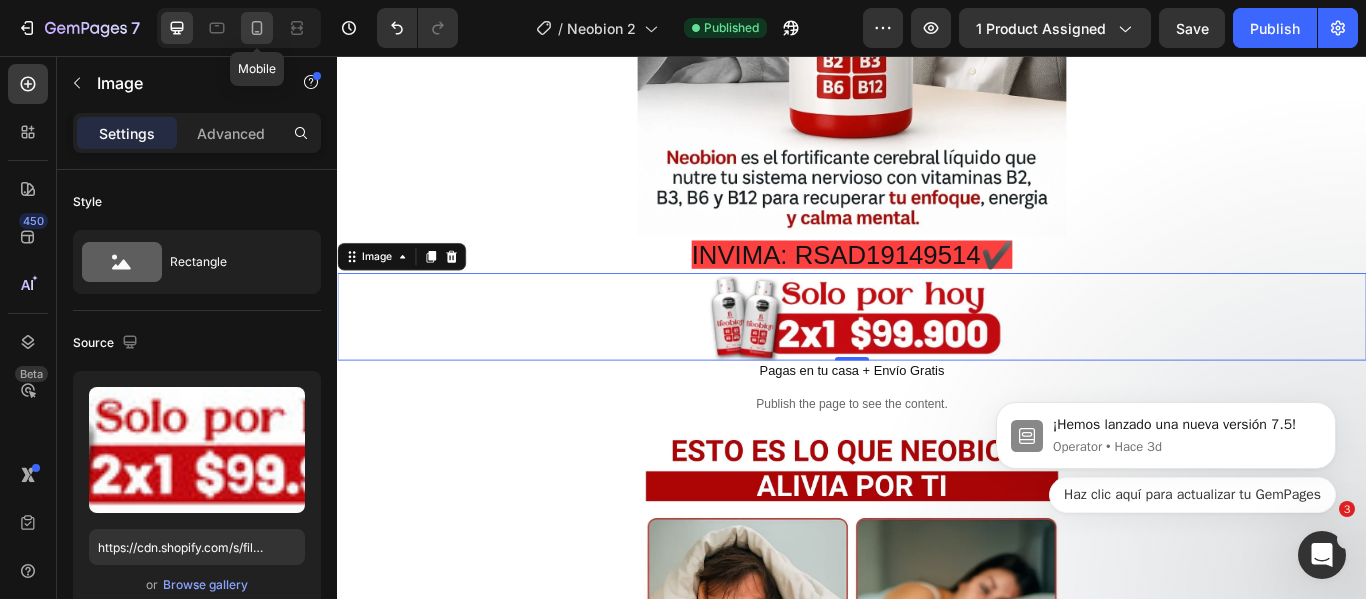 click 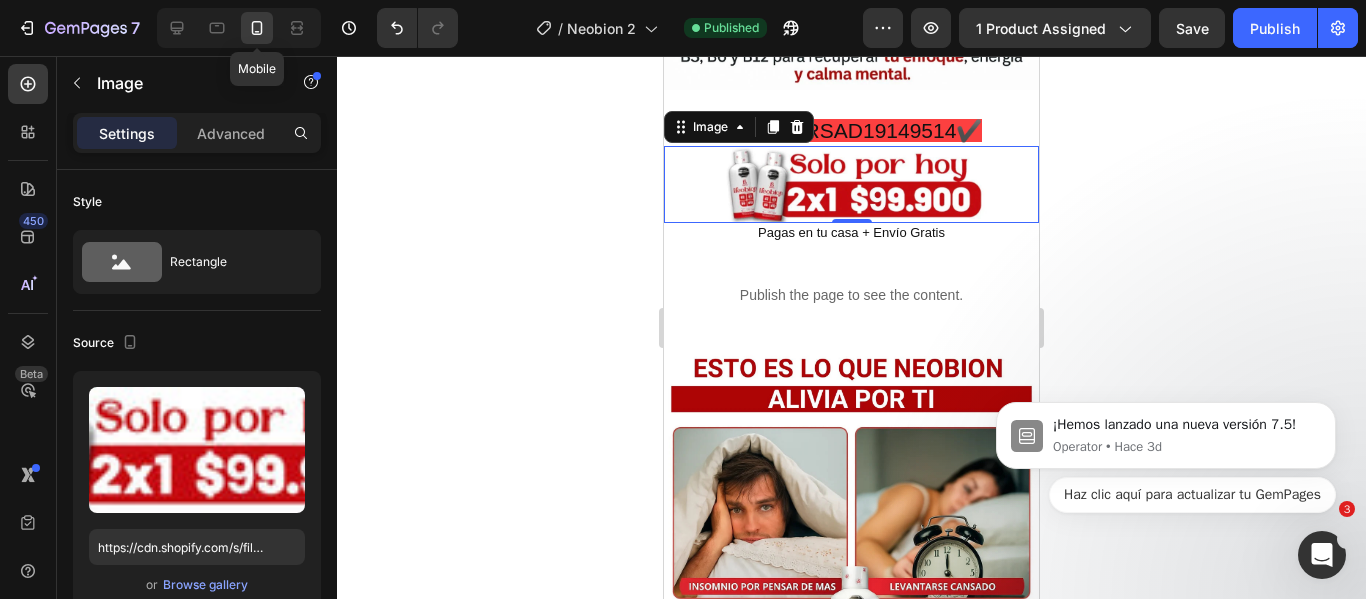 scroll, scrollTop: 599, scrollLeft: 0, axis: vertical 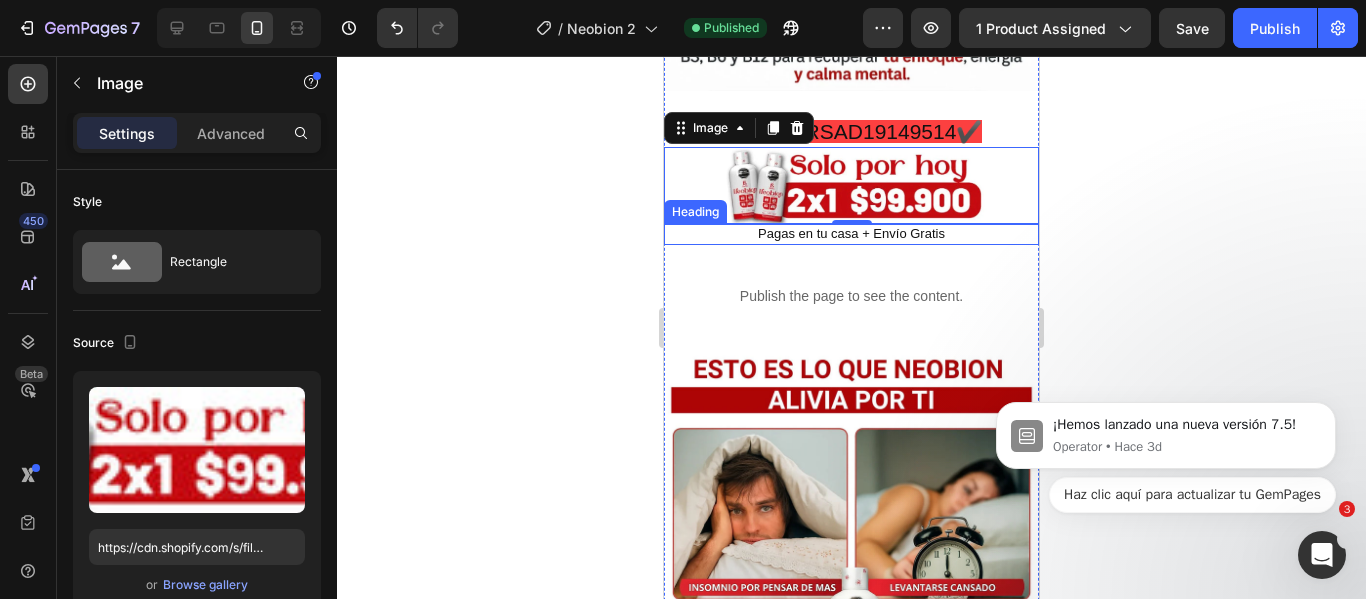 click on "Pagas en tu casa + Envío Gratis" at bounding box center [851, 234] 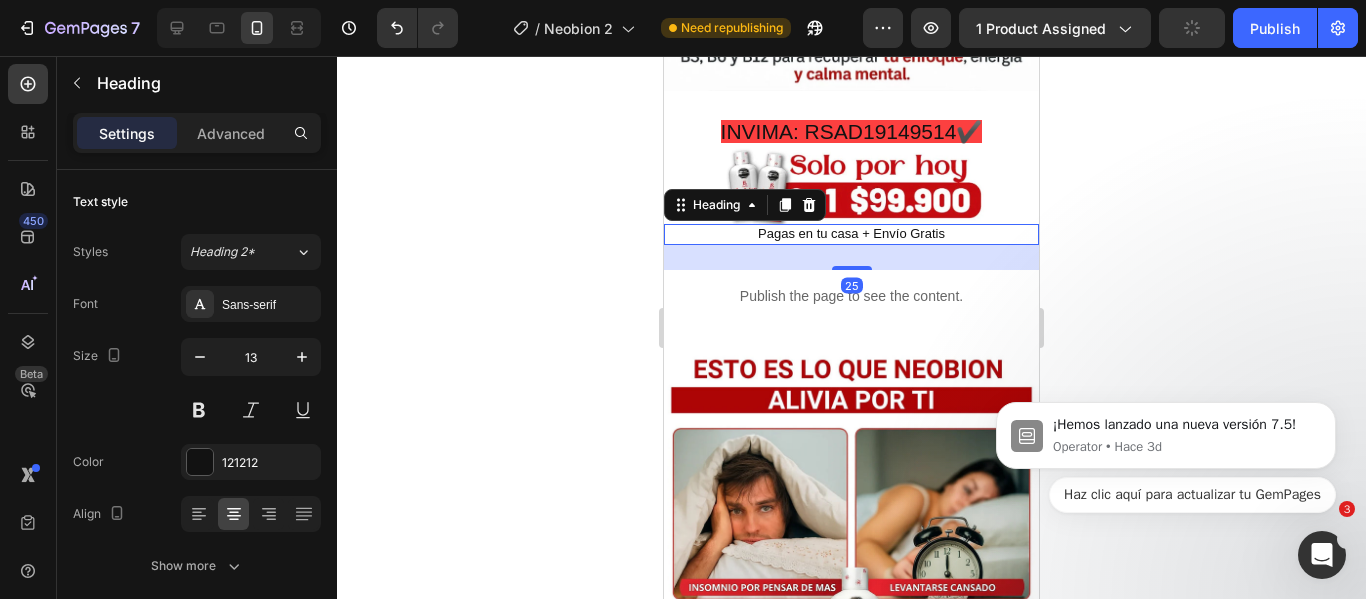 click on "Pagas en tu casa + Envío Gratis" at bounding box center (851, 234) 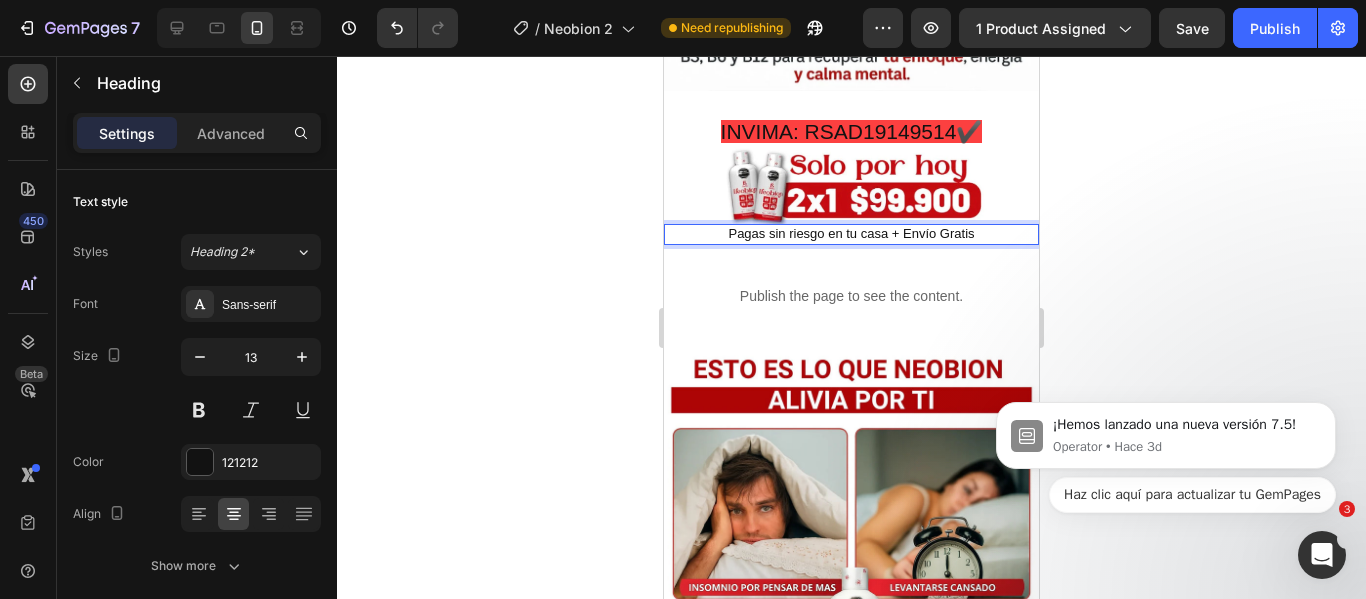 click on "Pagas sin riesgo en tu casa + Envío Gratis" at bounding box center [851, 234] 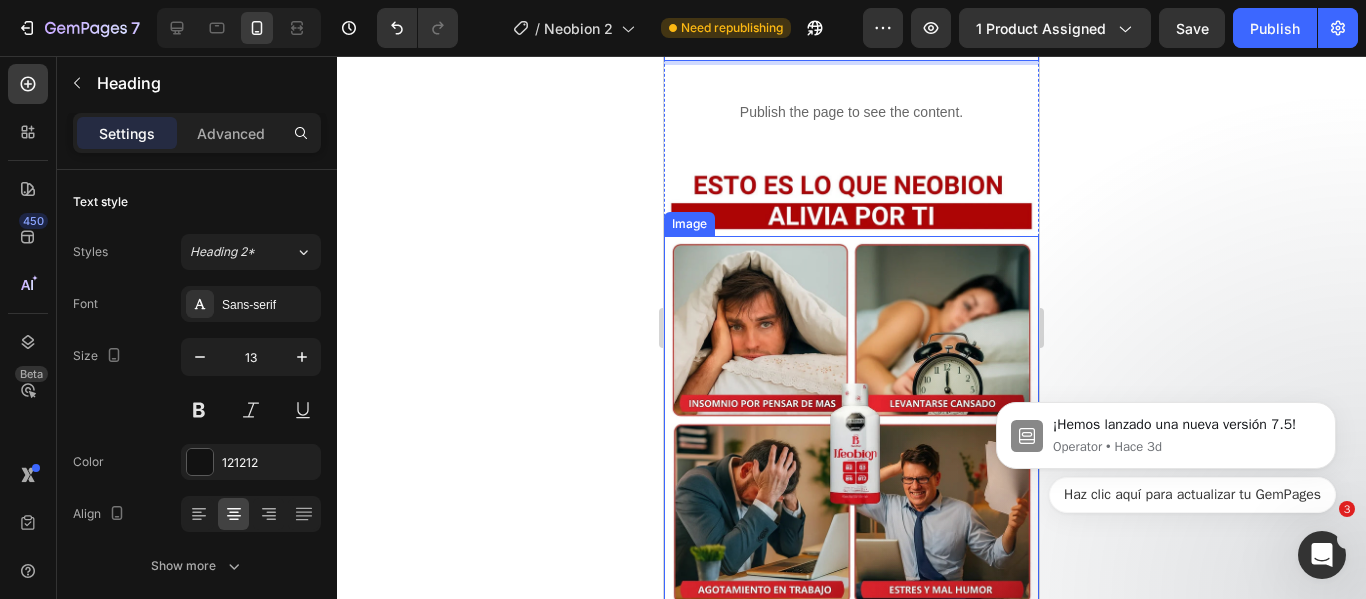 scroll, scrollTop: 799, scrollLeft: 0, axis: vertical 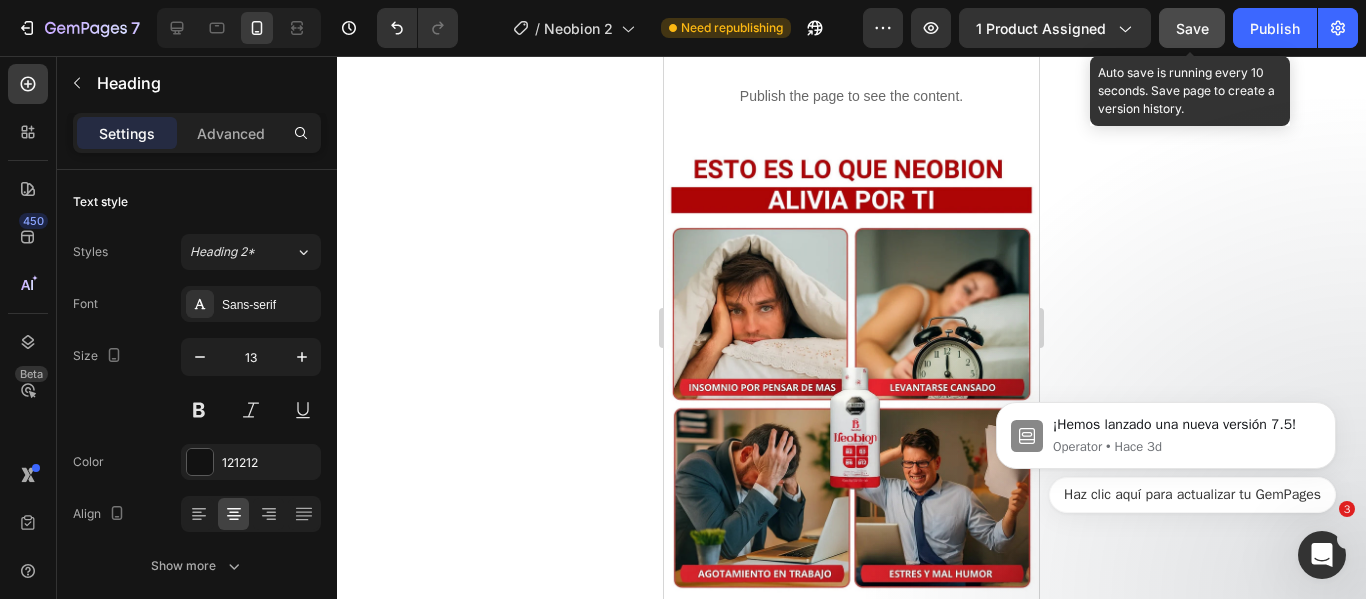 click on "Save" at bounding box center (1192, 28) 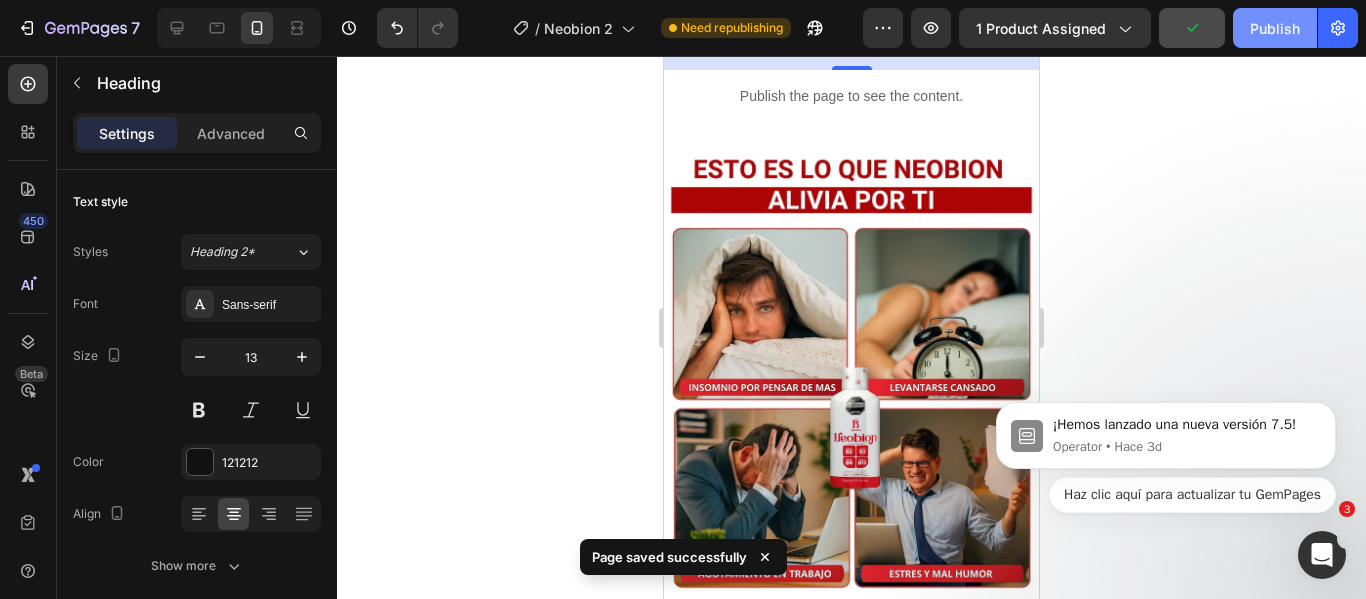 click on "Publish" at bounding box center [1275, 28] 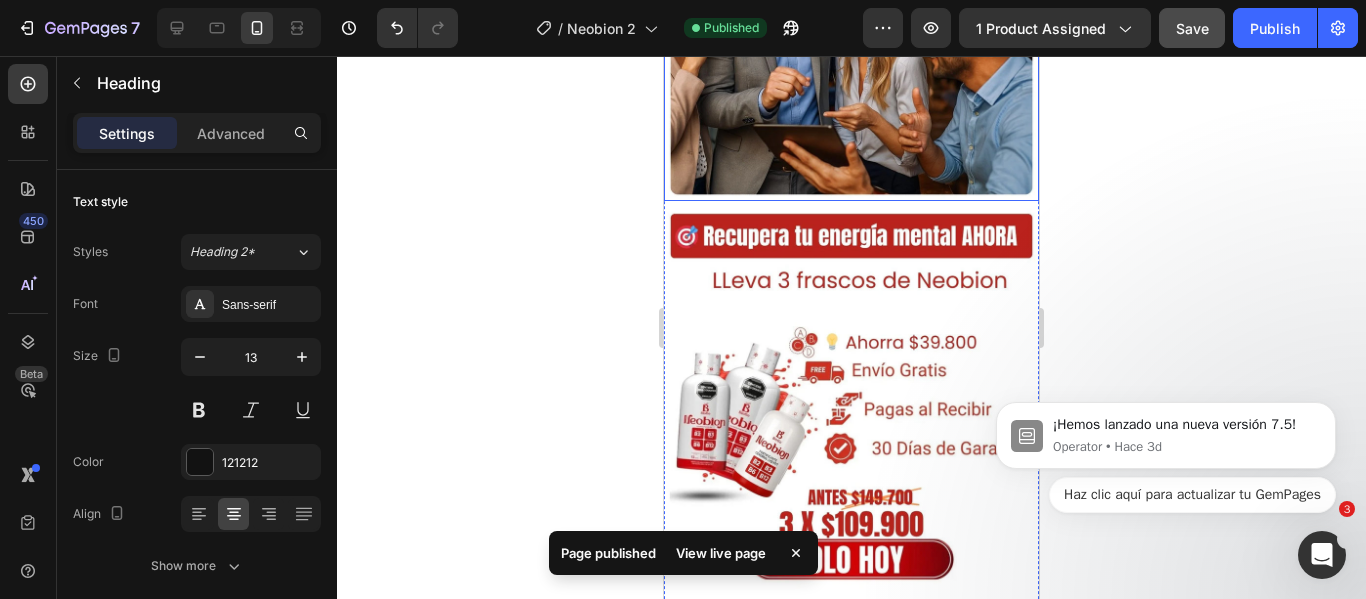 scroll, scrollTop: 3099, scrollLeft: 0, axis: vertical 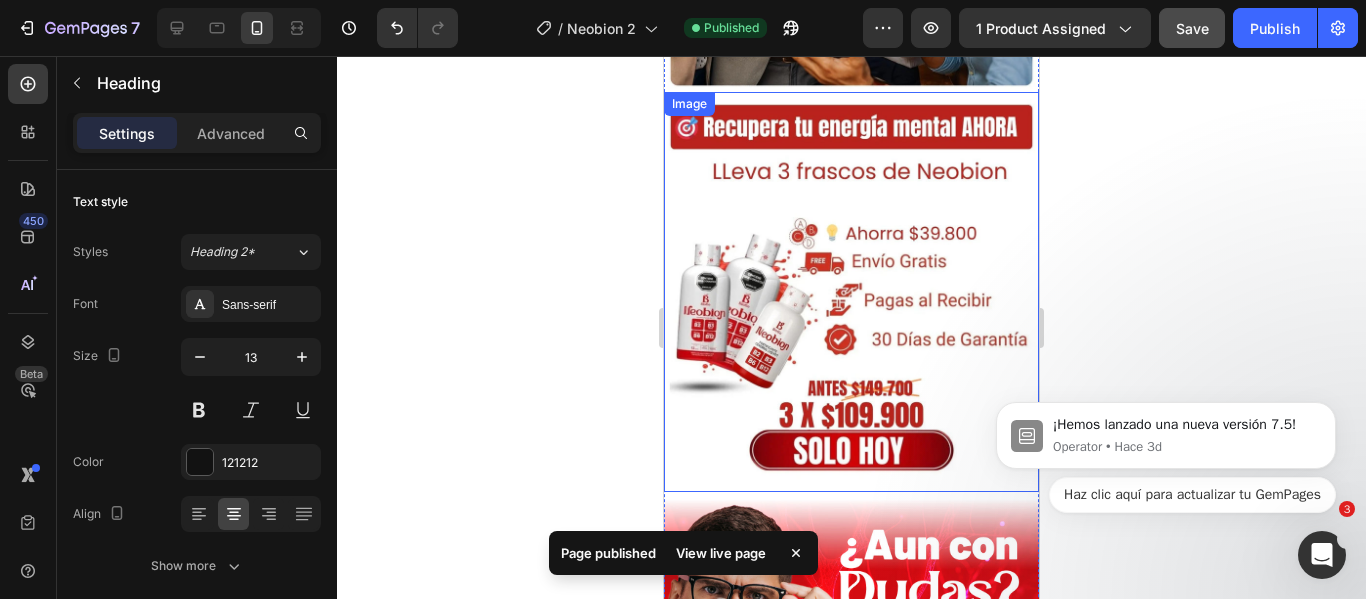 click at bounding box center (851, 291) 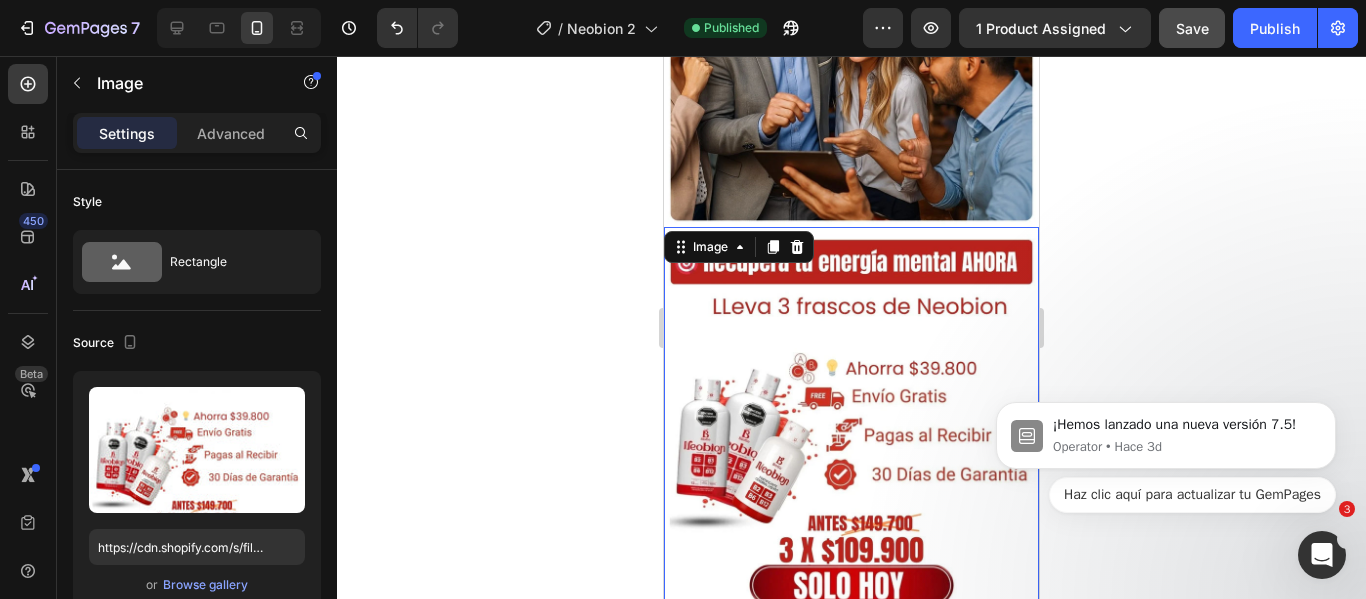 scroll, scrollTop: 2999, scrollLeft: 0, axis: vertical 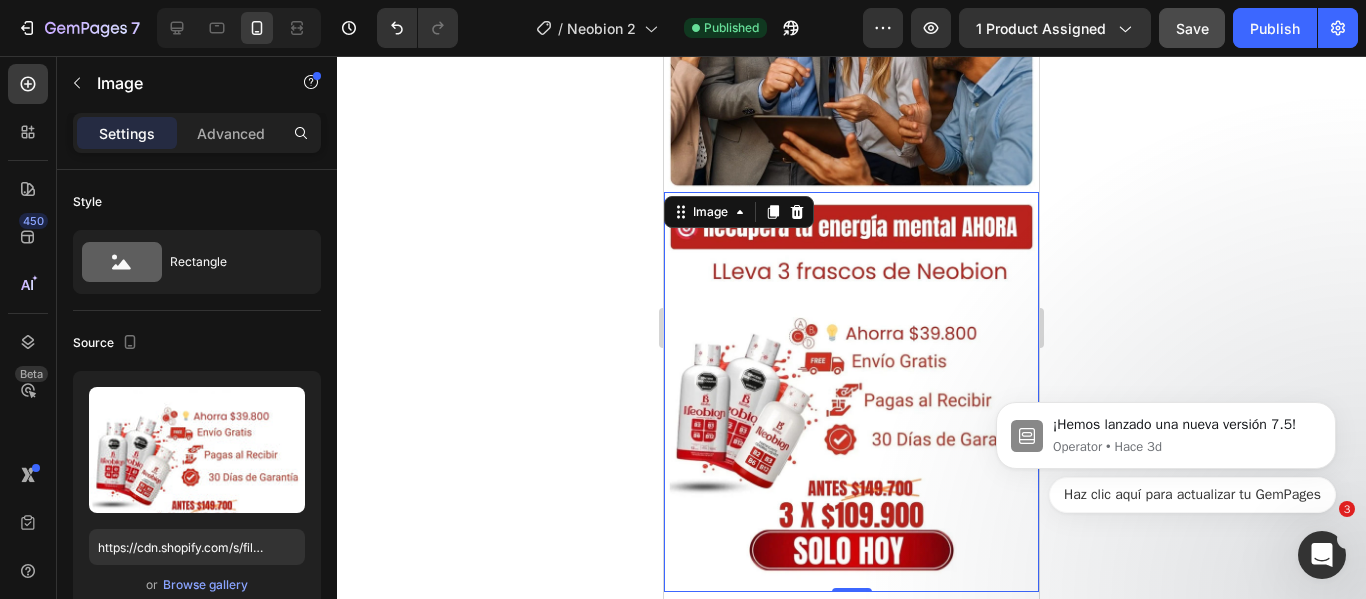 click at bounding box center (851, 391) 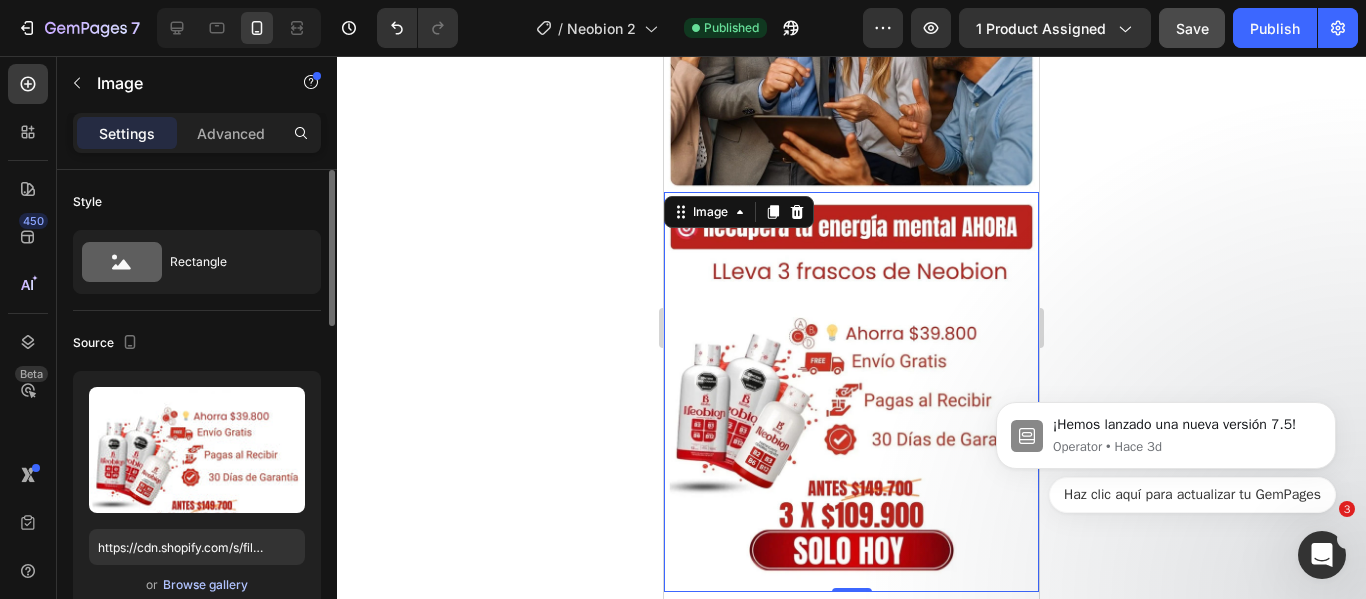 click on "Browse gallery" at bounding box center [205, 585] 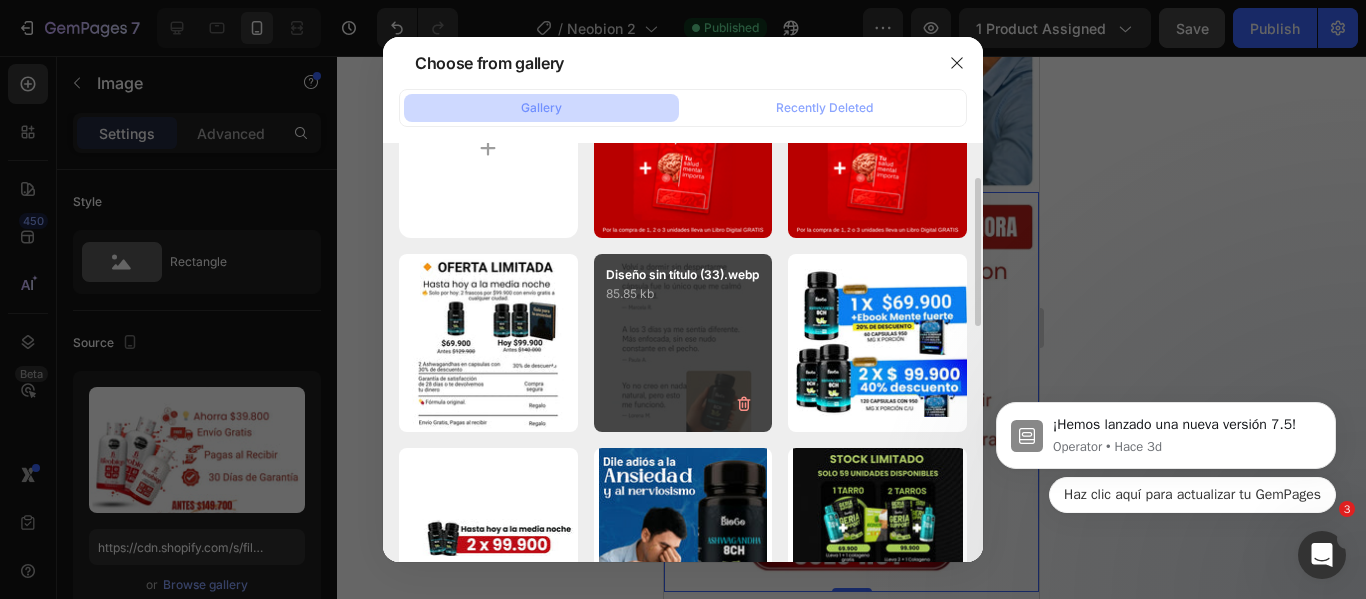 scroll, scrollTop: 0, scrollLeft: 0, axis: both 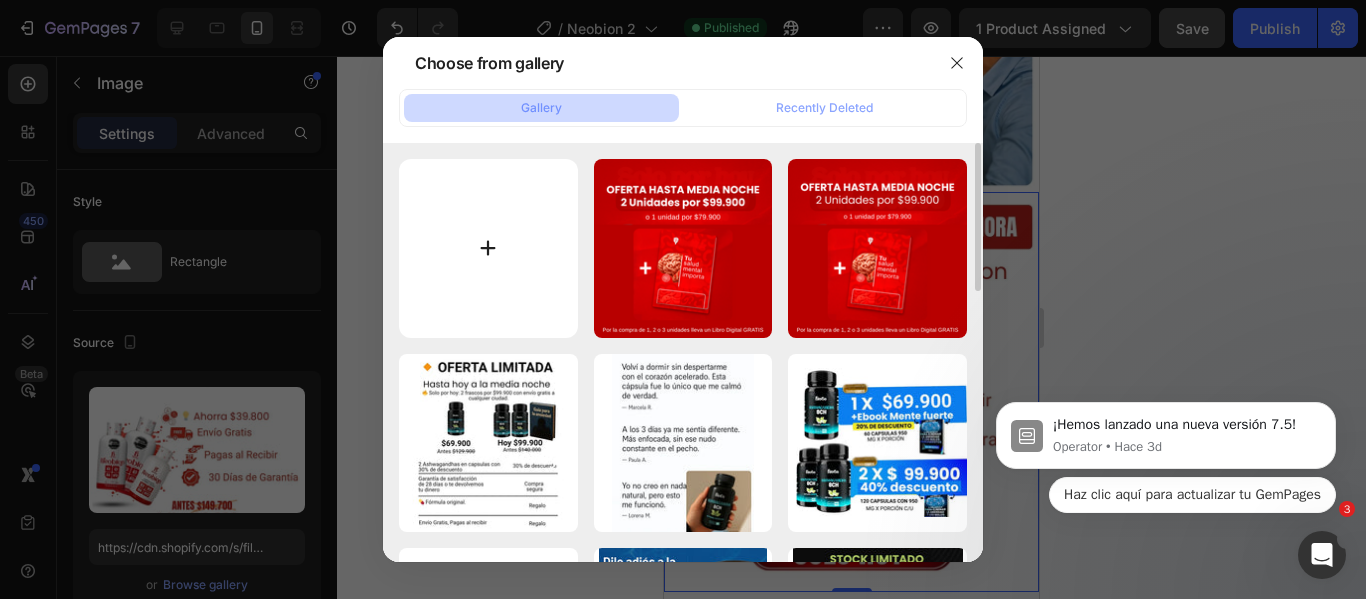 click at bounding box center [488, 248] 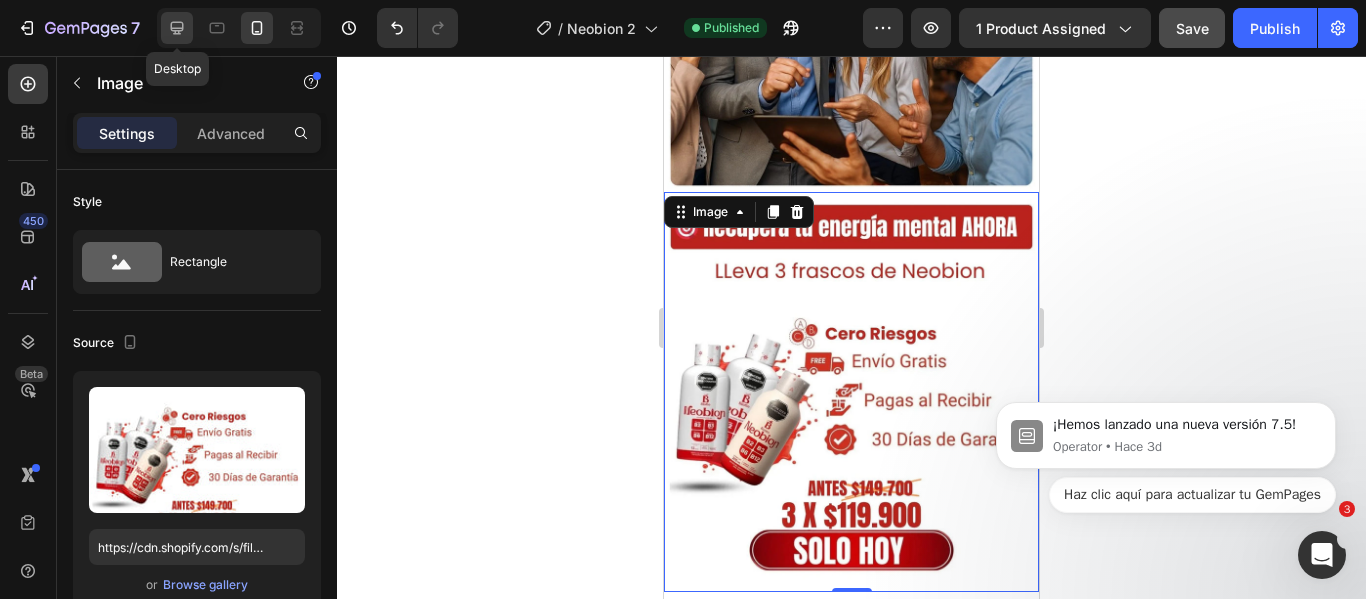 click 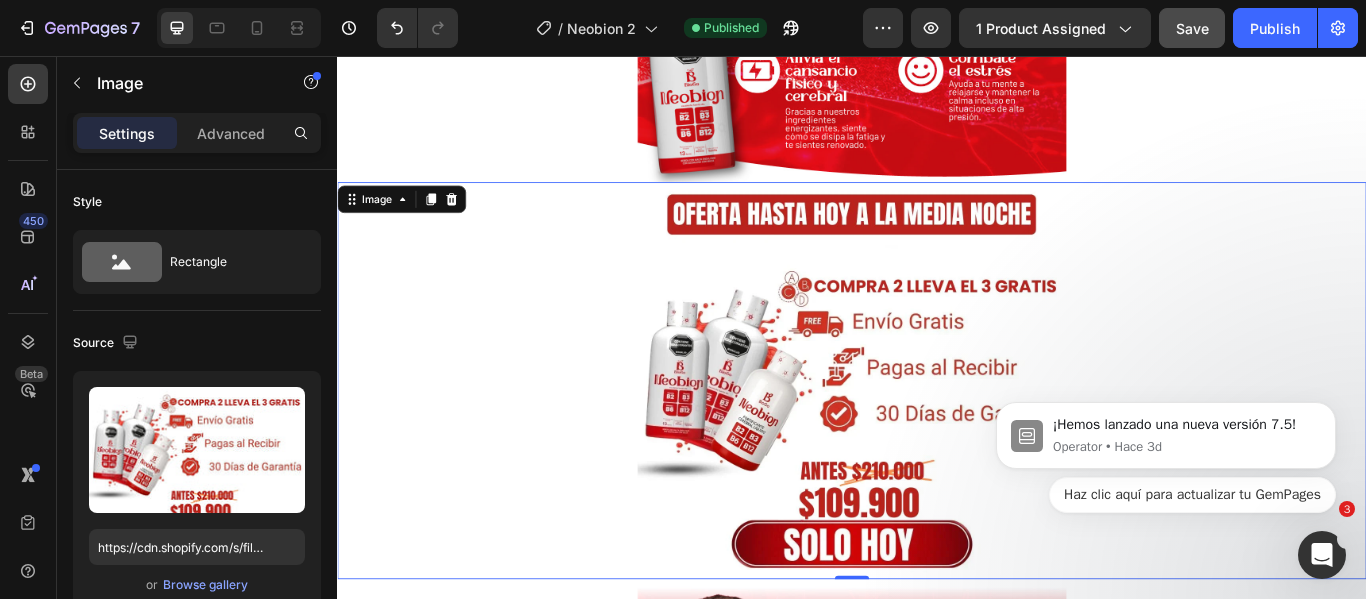 scroll, scrollTop: 4312, scrollLeft: 0, axis: vertical 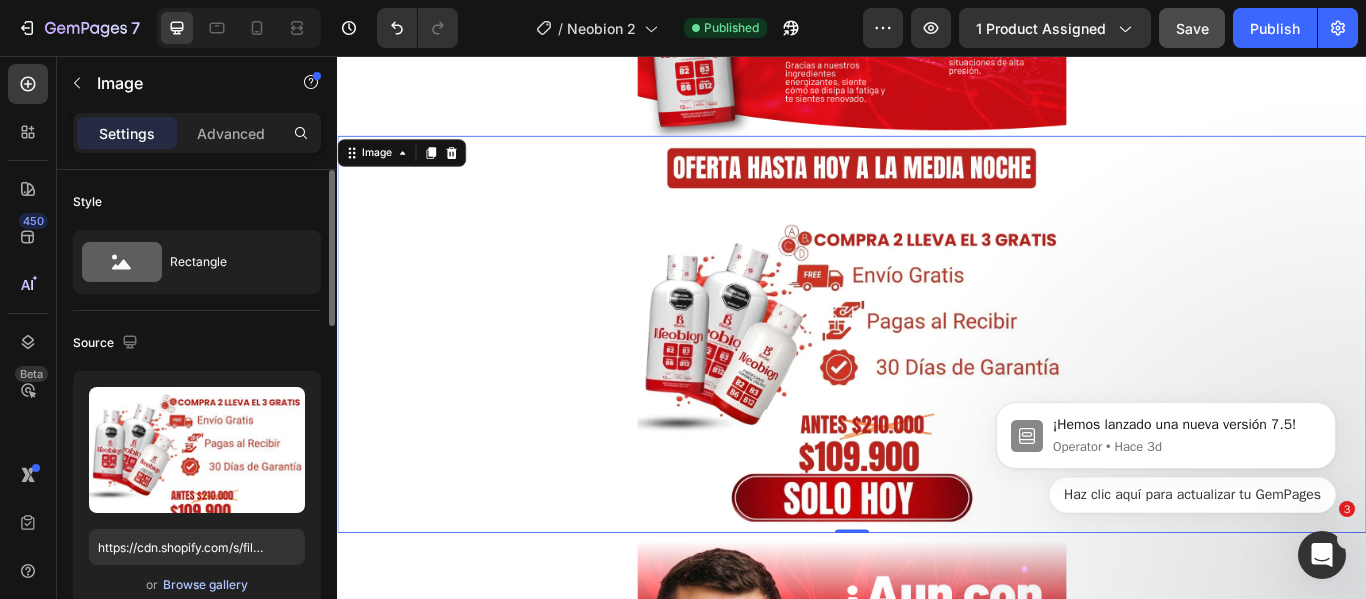 click on "Browse gallery" at bounding box center (205, 585) 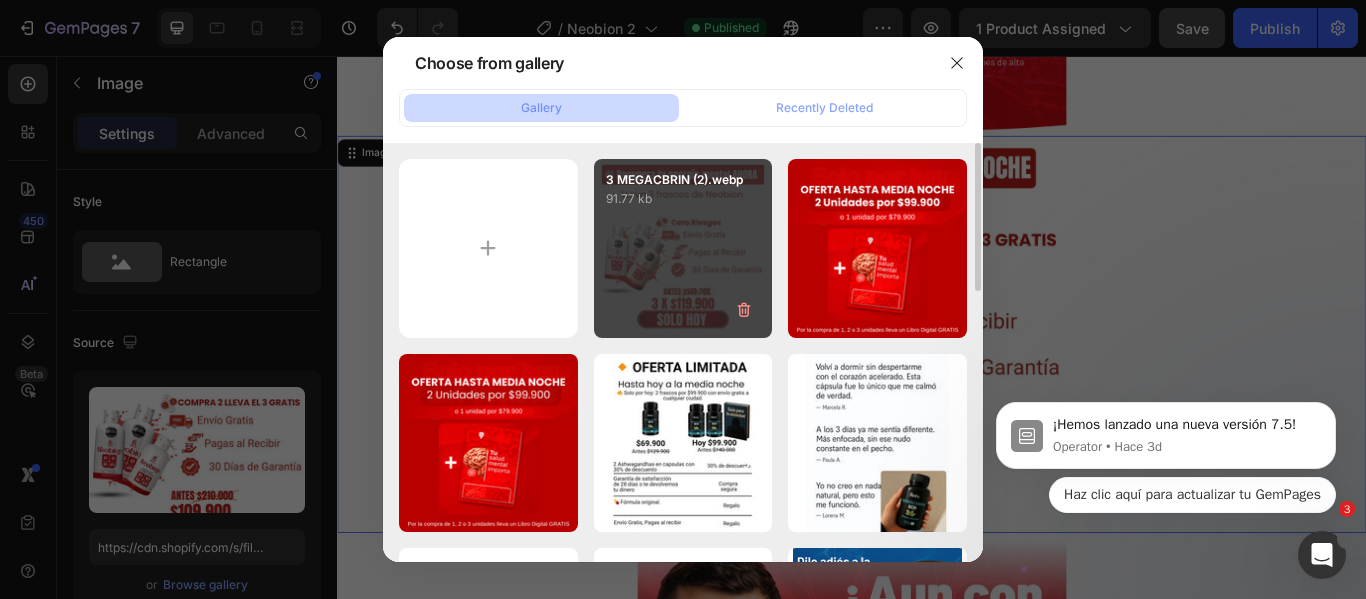click on "3 MEGACBRIN (2).webp 91.77 kb" at bounding box center (683, 248) 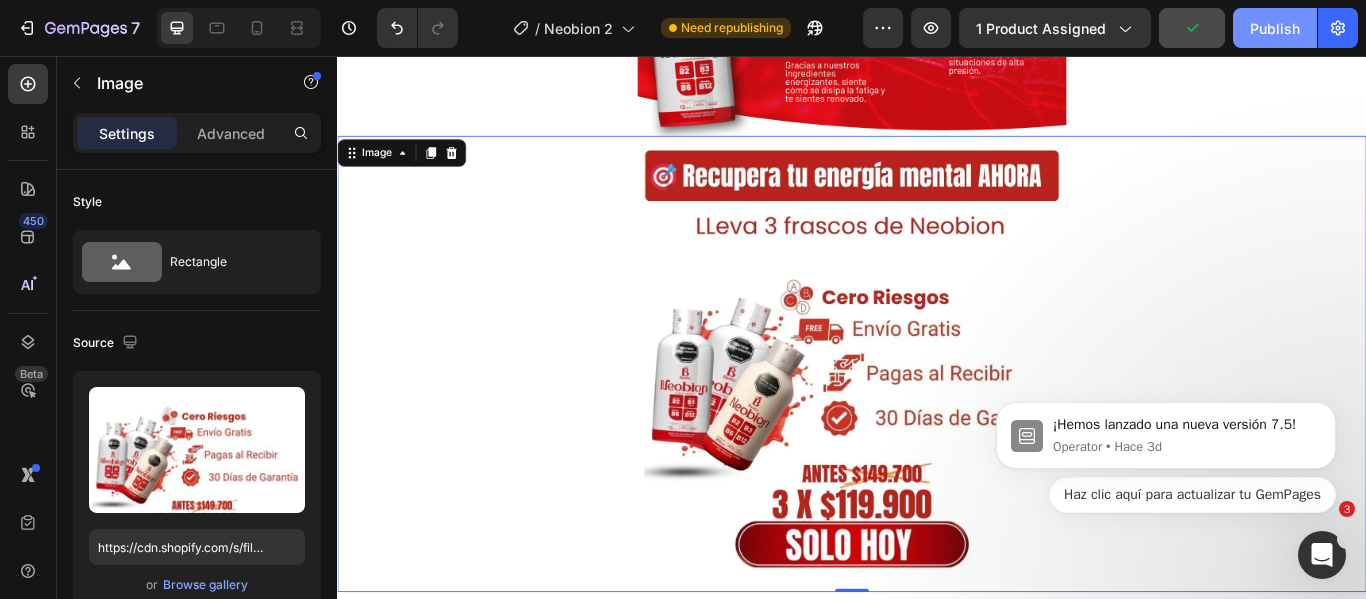 click on "Publish" at bounding box center (1275, 28) 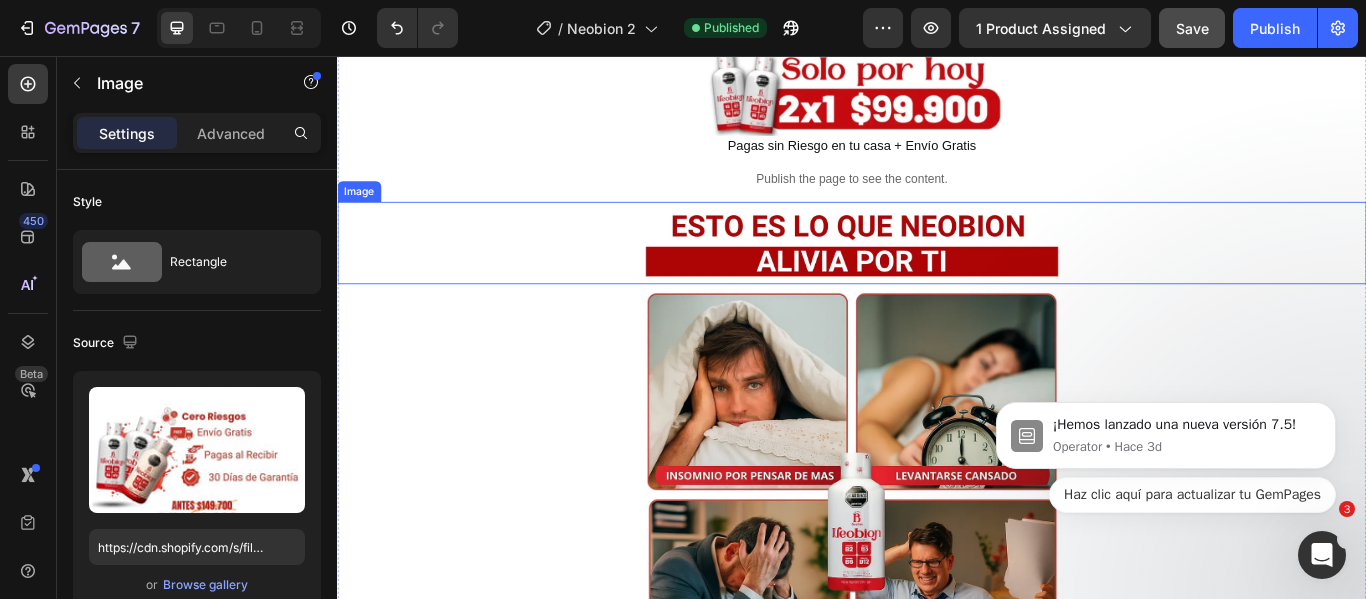 scroll, scrollTop: 800, scrollLeft: 0, axis: vertical 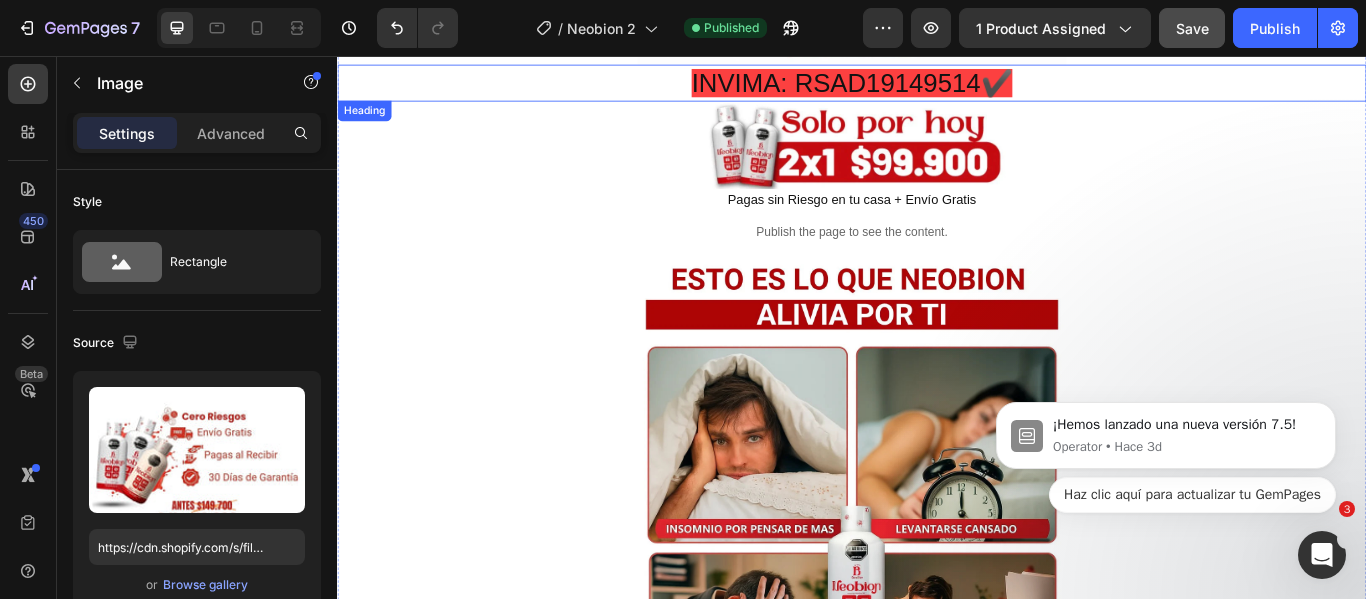 type 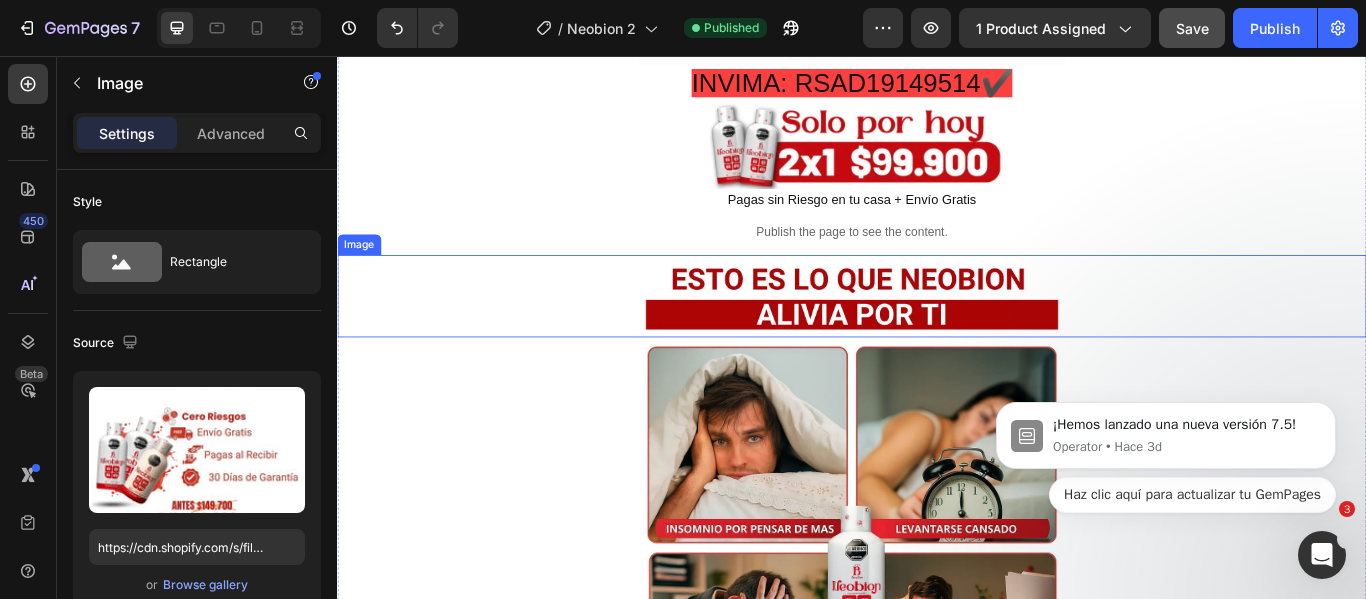 click at bounding box center [937, 336] 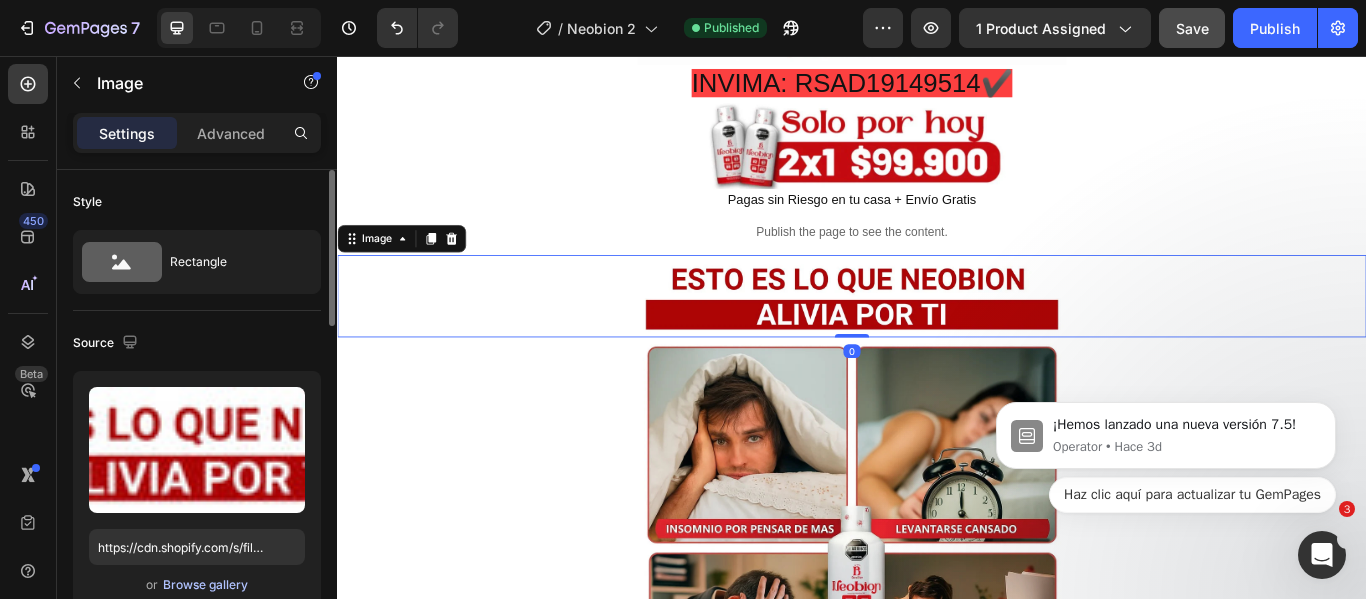 click on "Browse gallery" at bounding box center (205, 585) 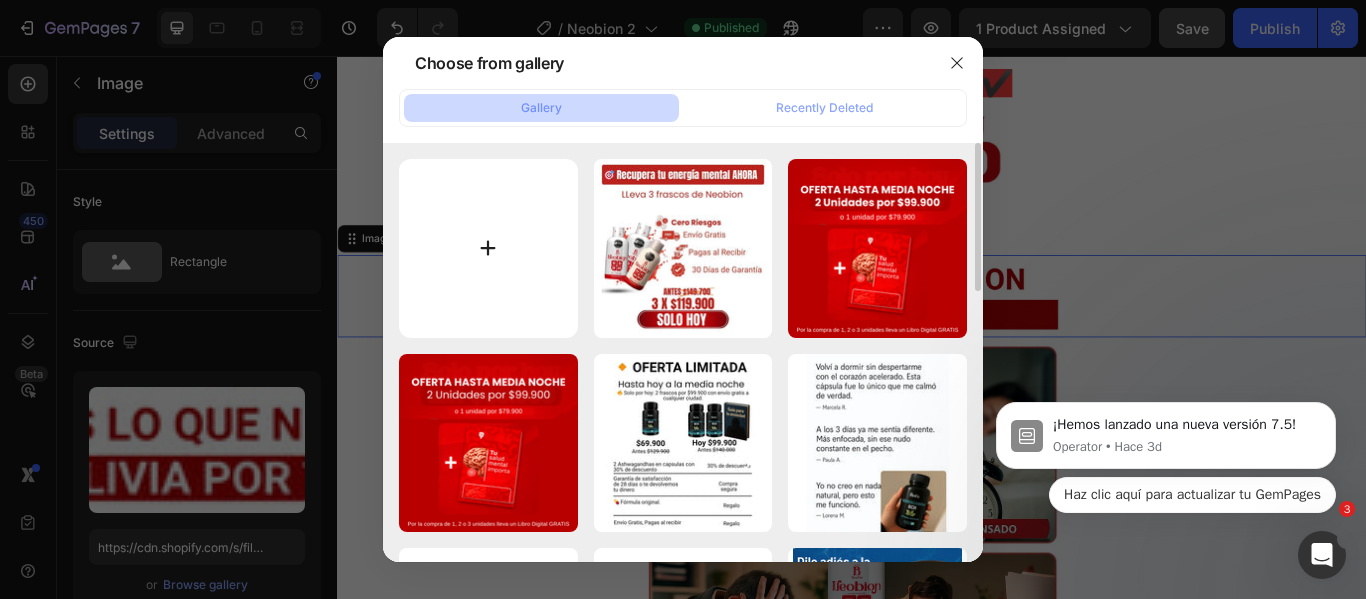 click at bounding box center [488, 248] 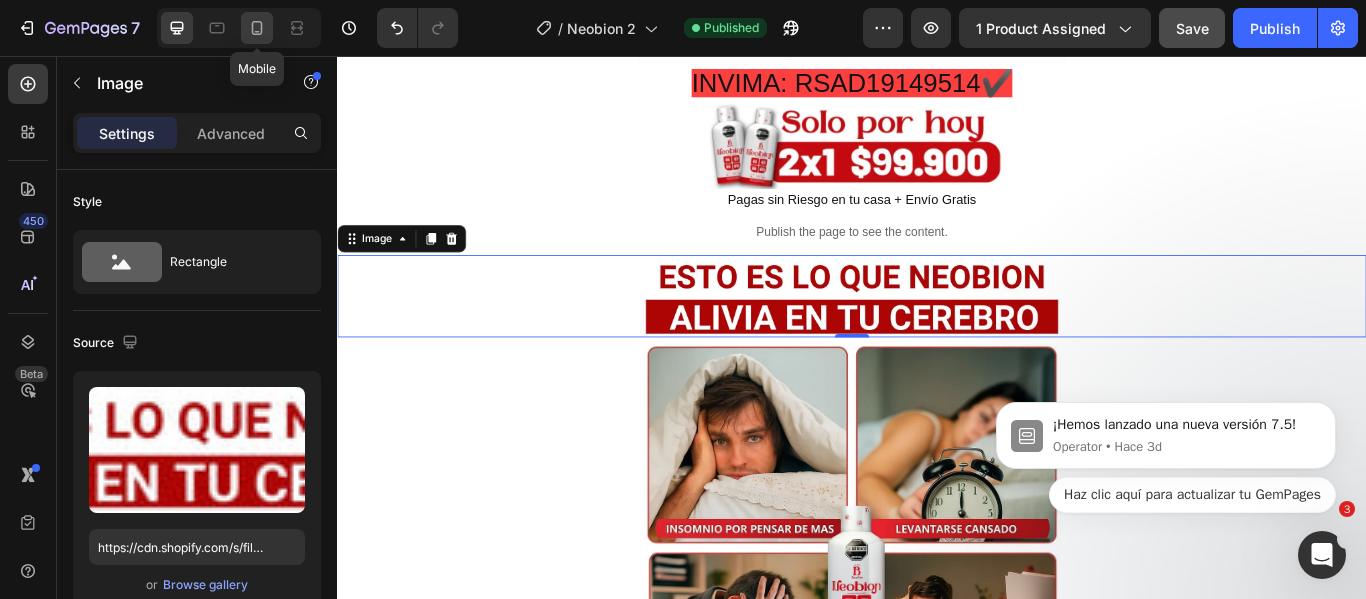 click 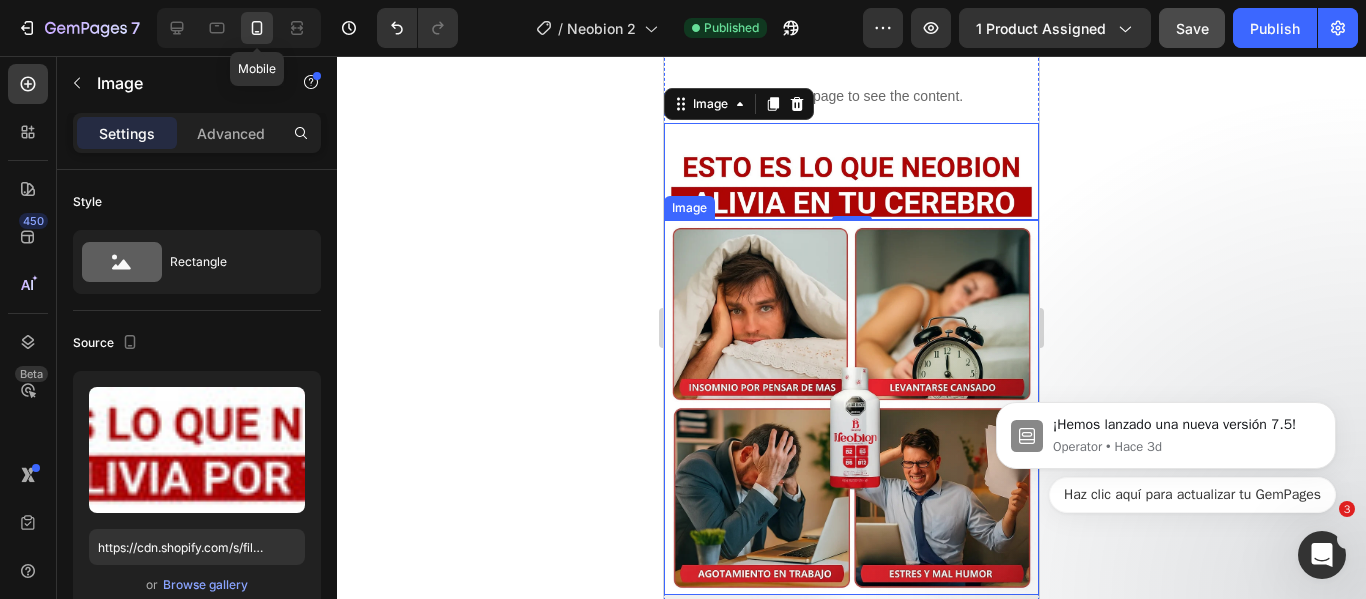 scroll, scrollTop: 772, scrollLeft: 0, axis: vertical 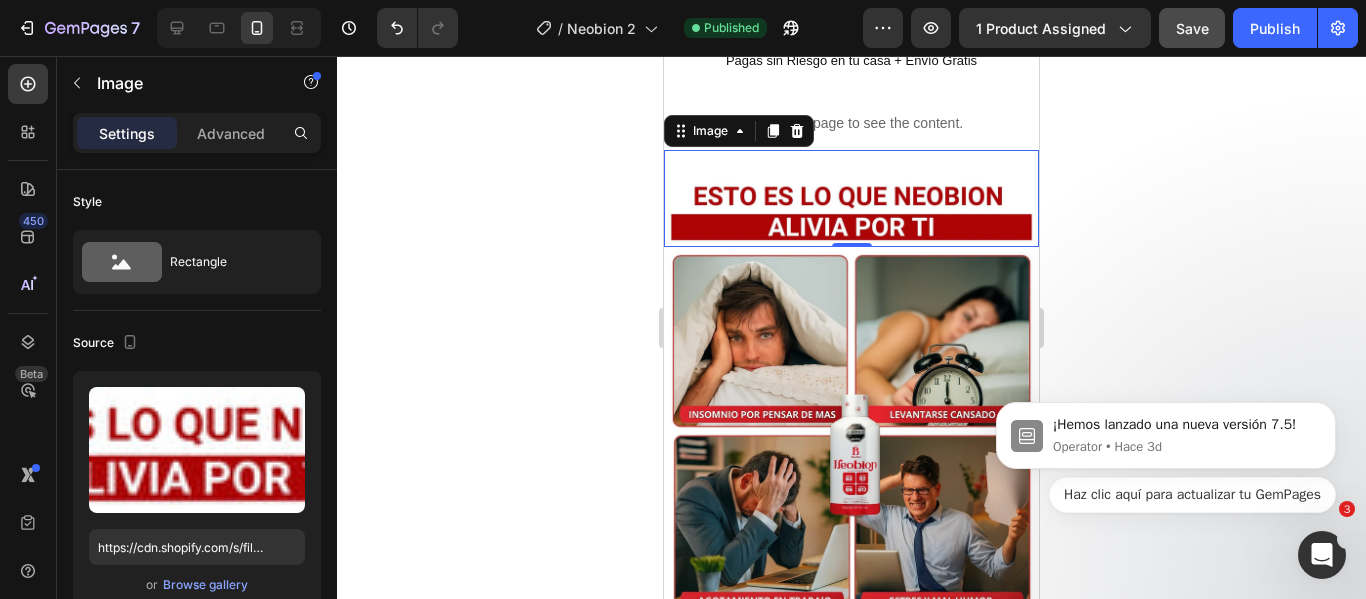 click at bounding box center [851, 211] 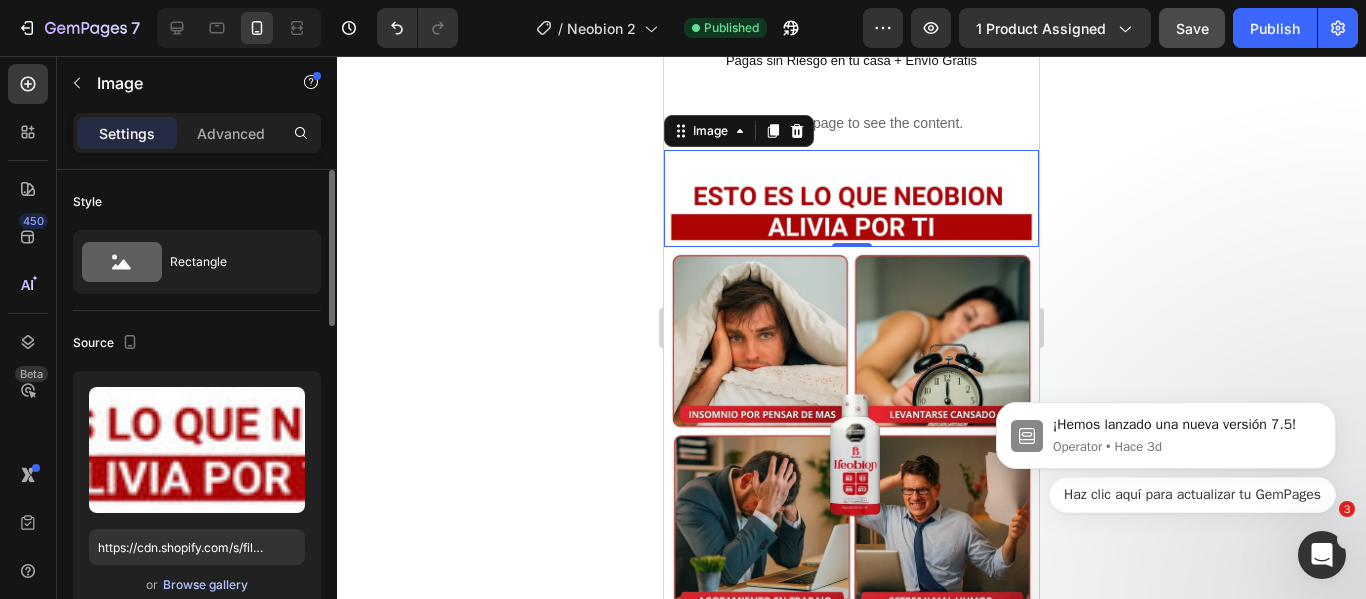 click on "Browse gallery" at bounding box center [205, 585] 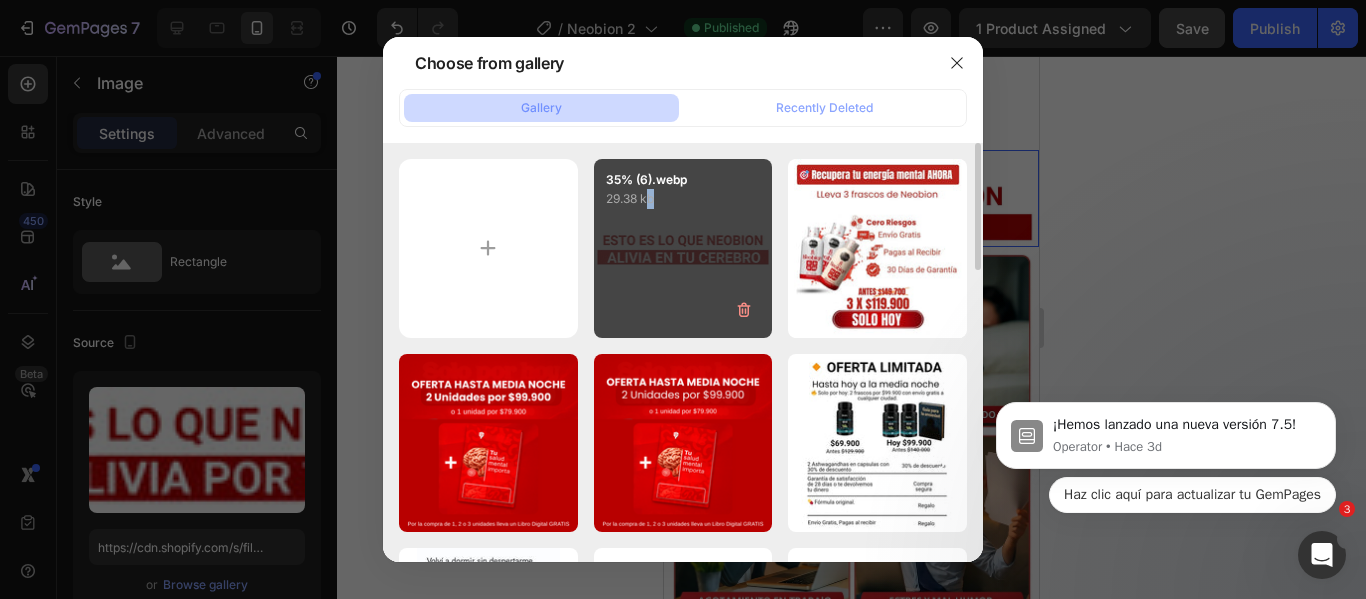 click on "35% (6).webp 29.38 kb" at bounding box center [683, 248] 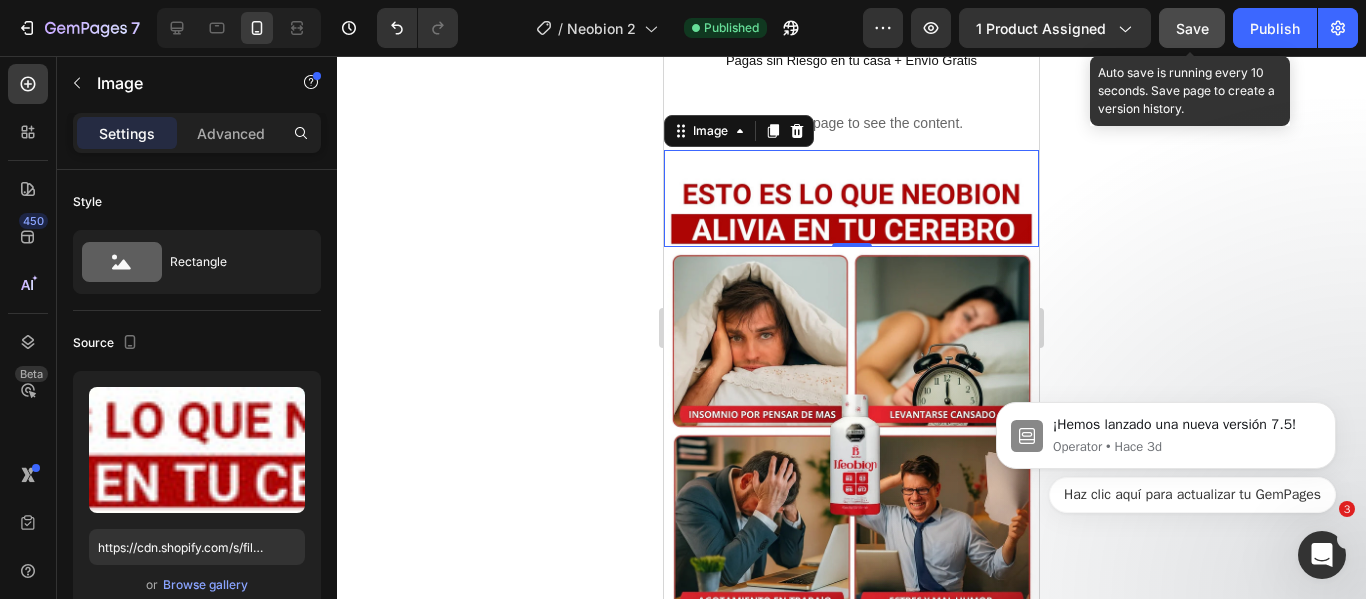 click on "Save" at bounding box center [1192, 28] 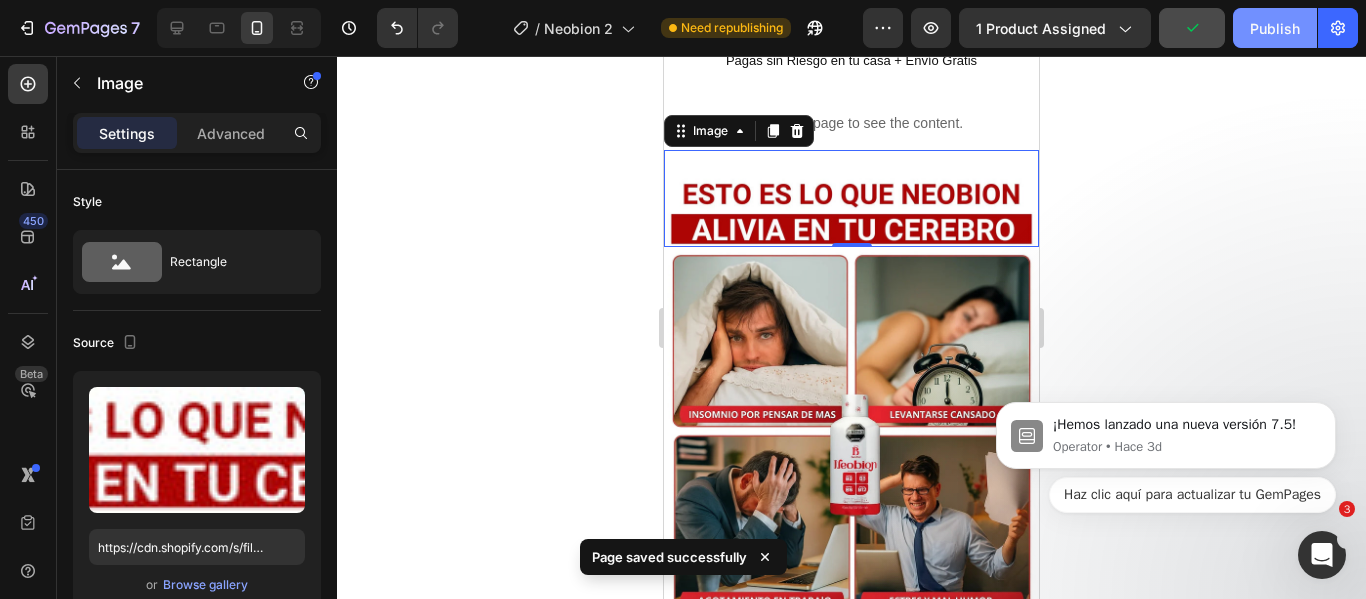 click on "Publish" at bounding box center [1275, 28] 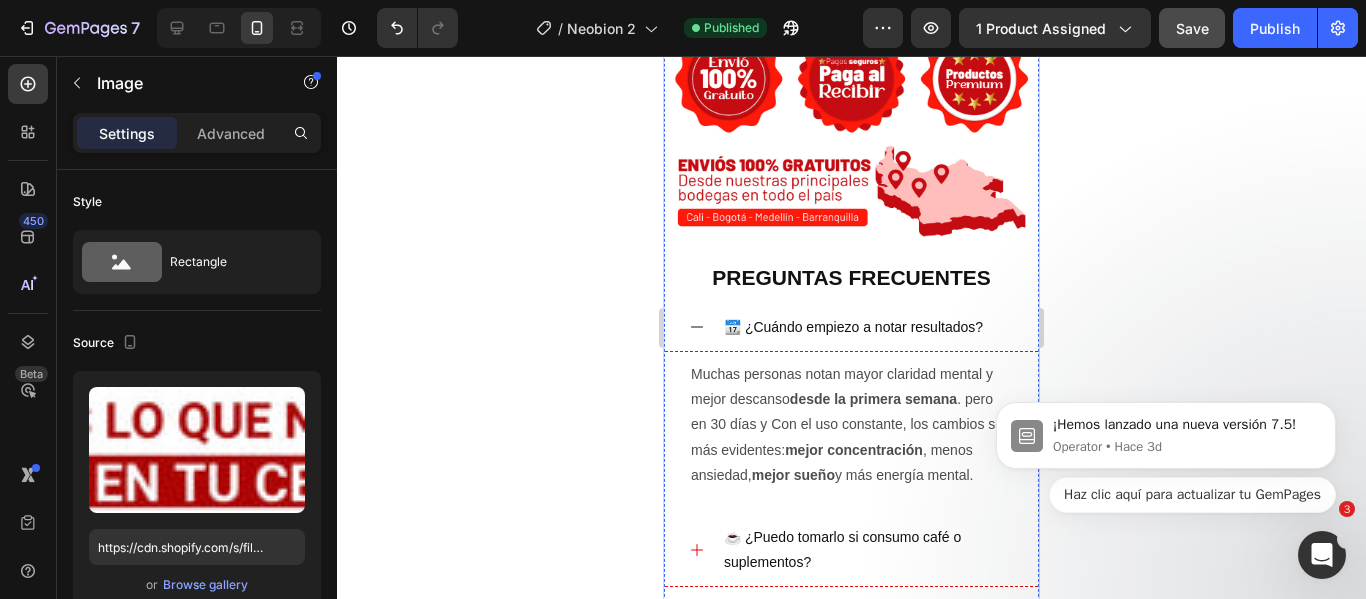 scroll, scrollTop: 5272, scrollLeft: 0, axis: vertical 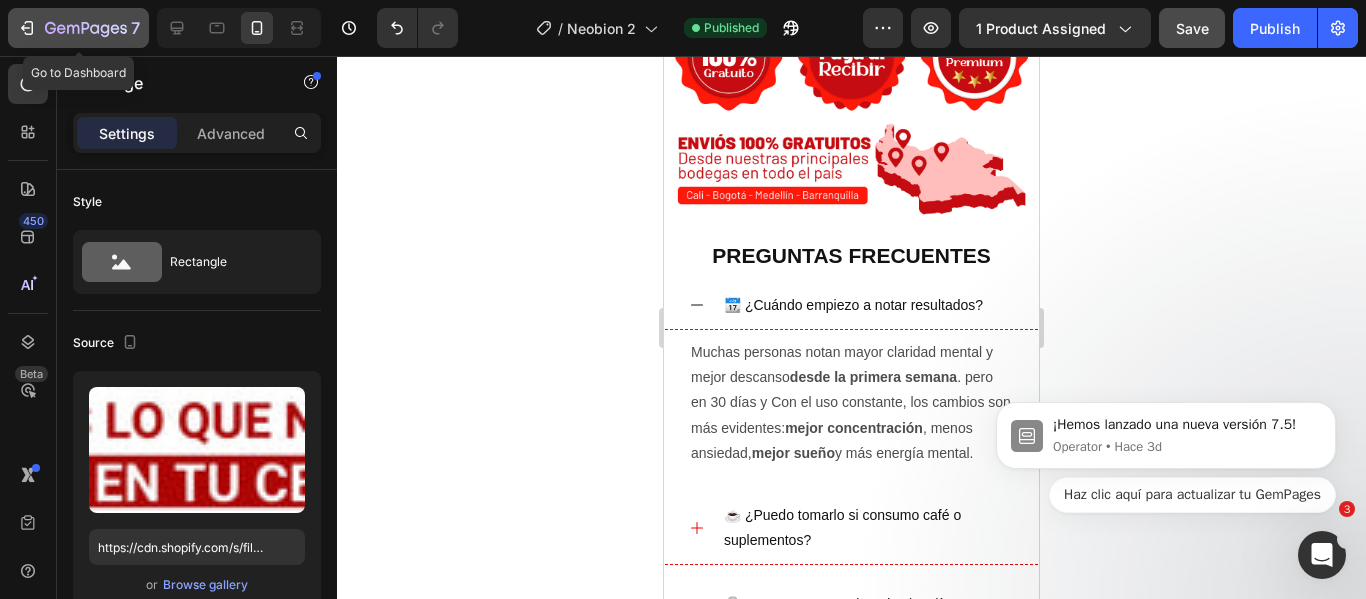 click 